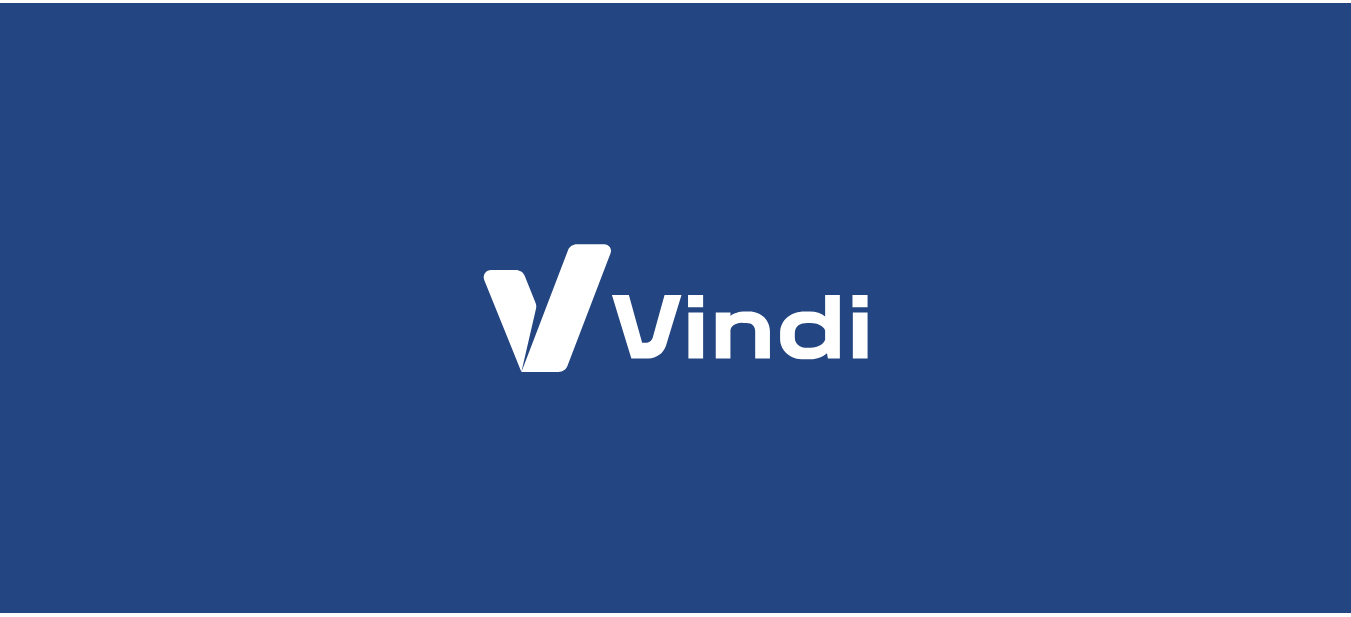 scroll, scrollTop: 0, scrollLeft: 0, axis: both 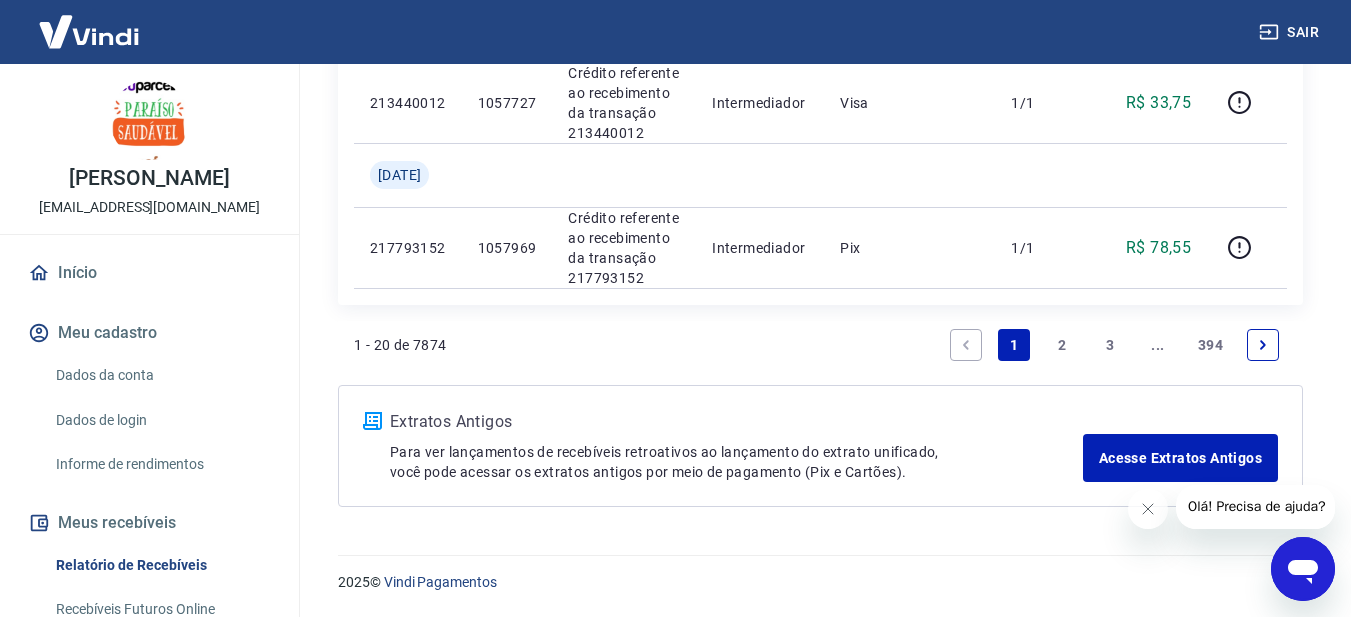 click on "2" at bounding box center (1062, 345) 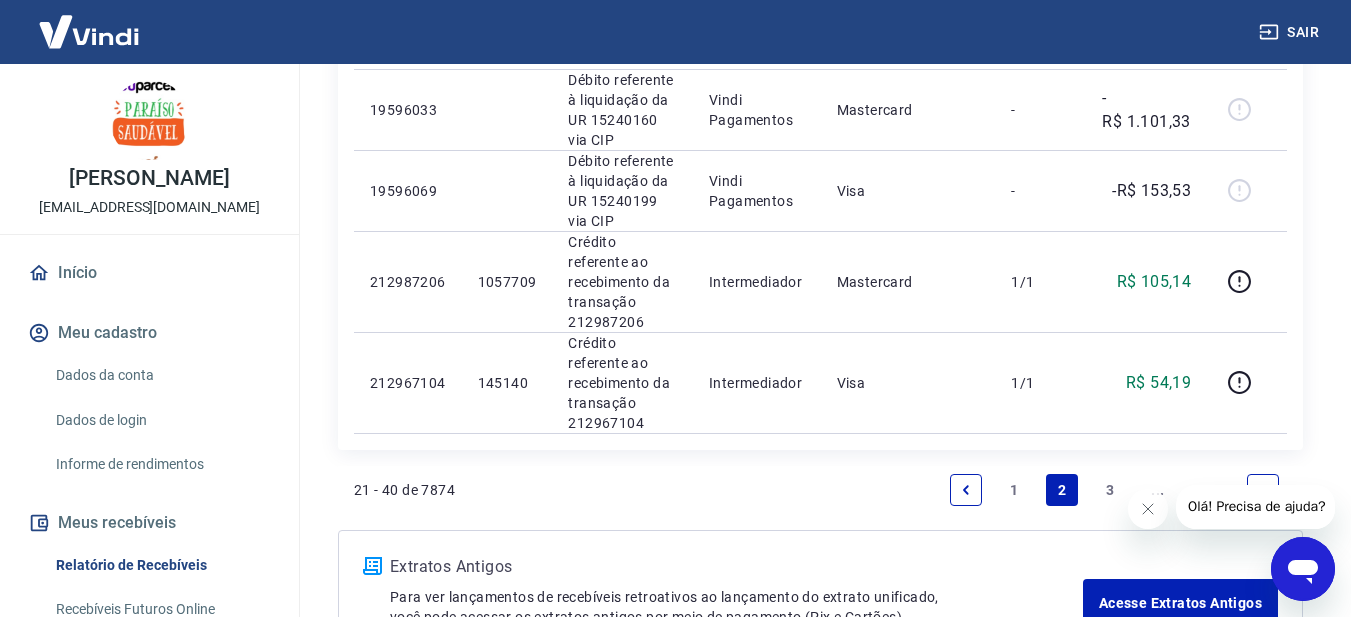 scroll, scrollTop: 2066, scrollLeft: 0, axis: vertical 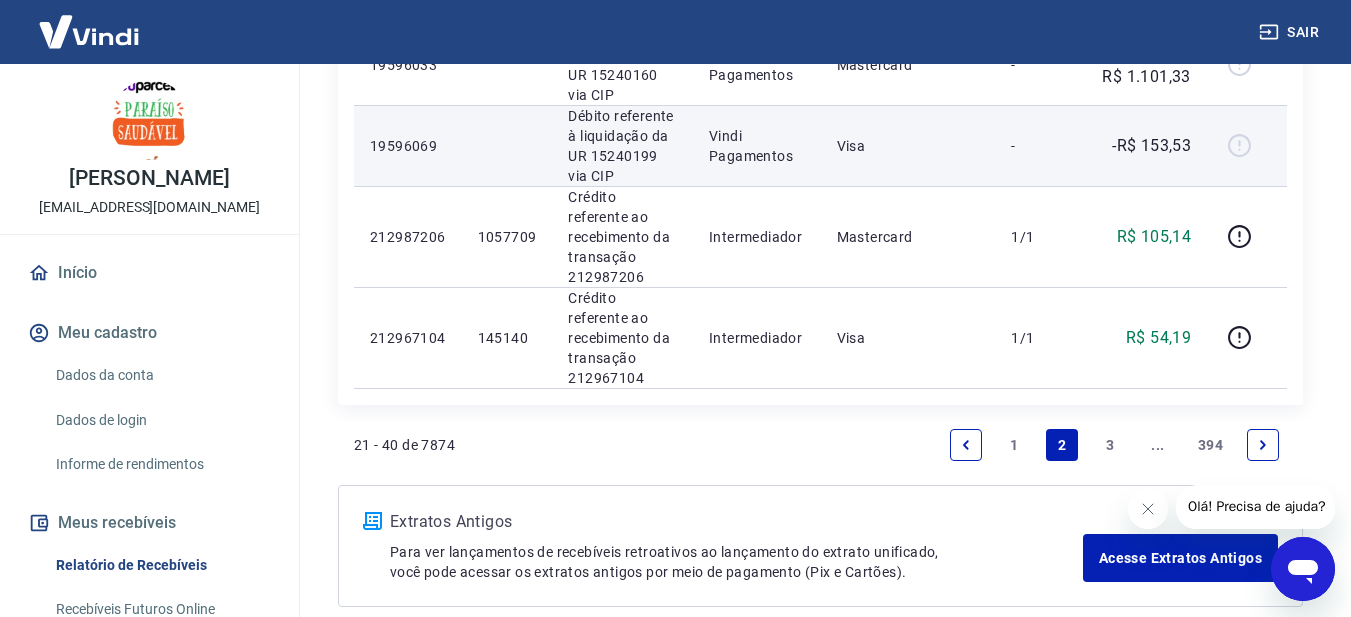 click at bounding box center [1247, 146] 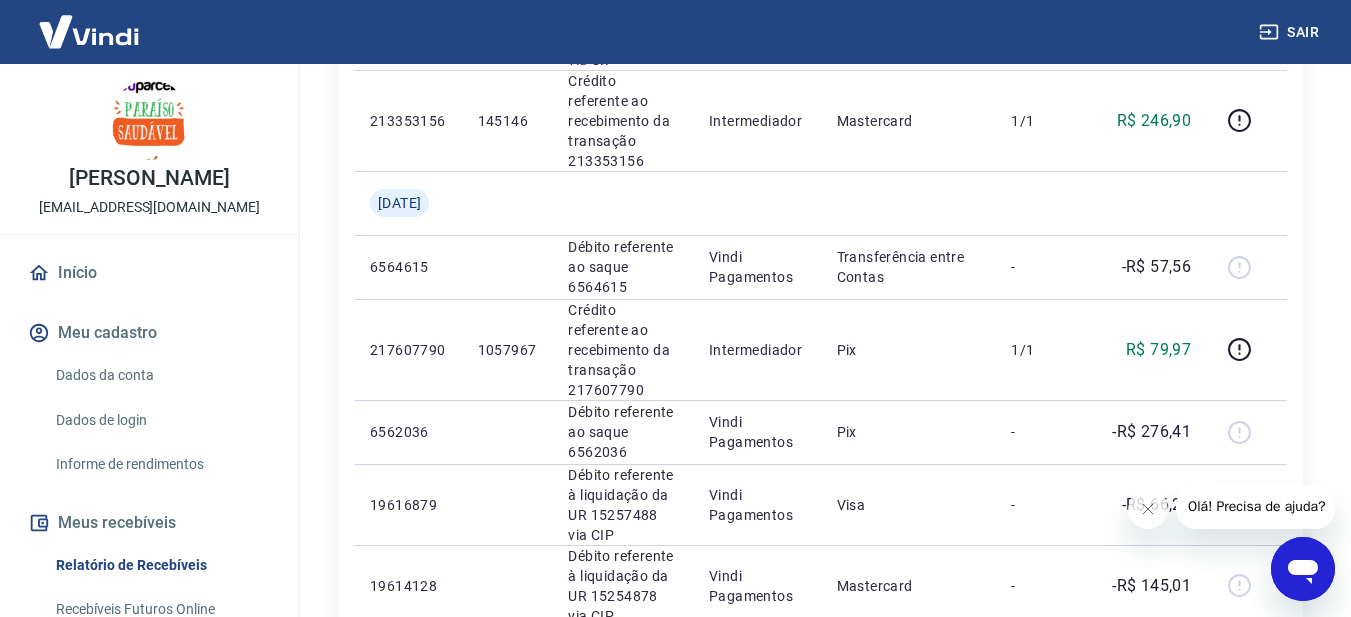 scroll, scrollTop: 0, scrollLeft: 0, axis: both 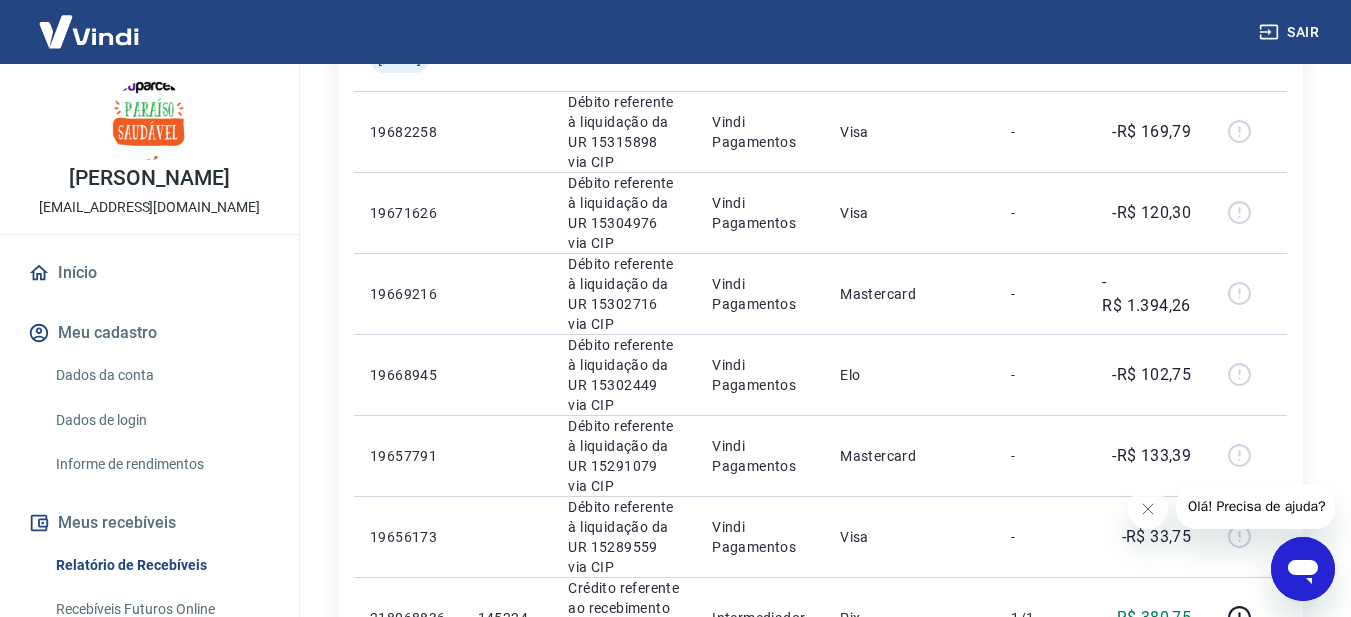 click 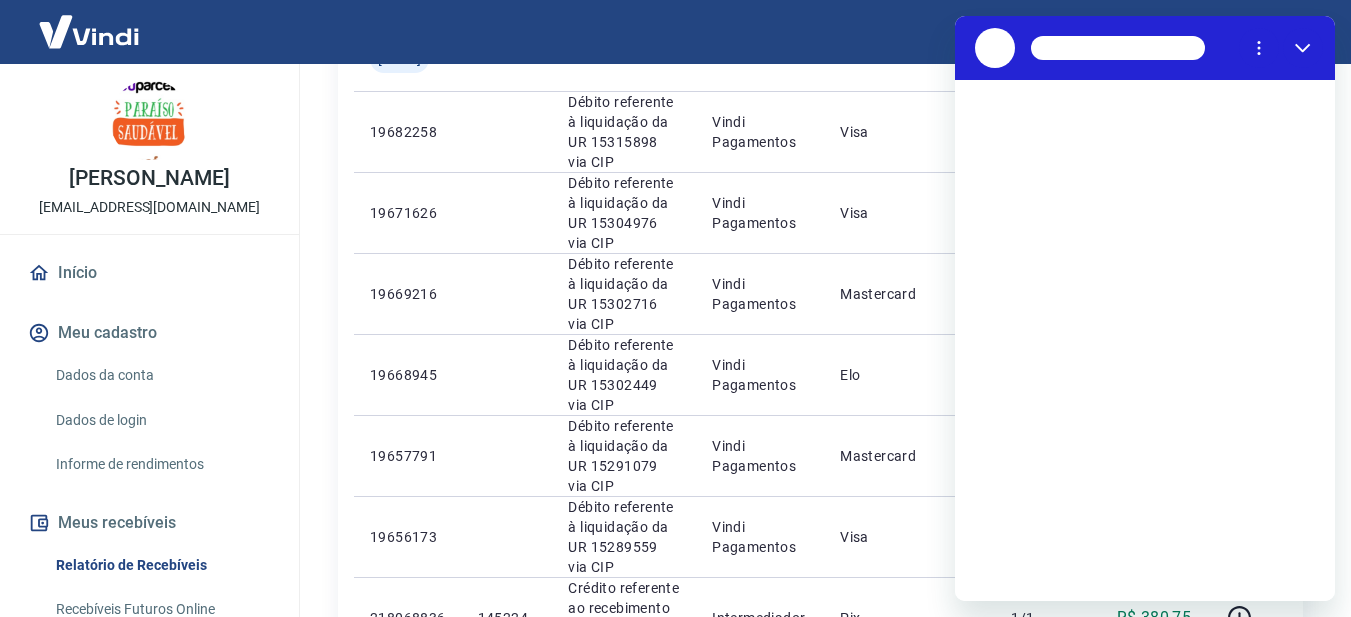 scroll, scrollTop: 0, scrollLeft: 0, axis: both 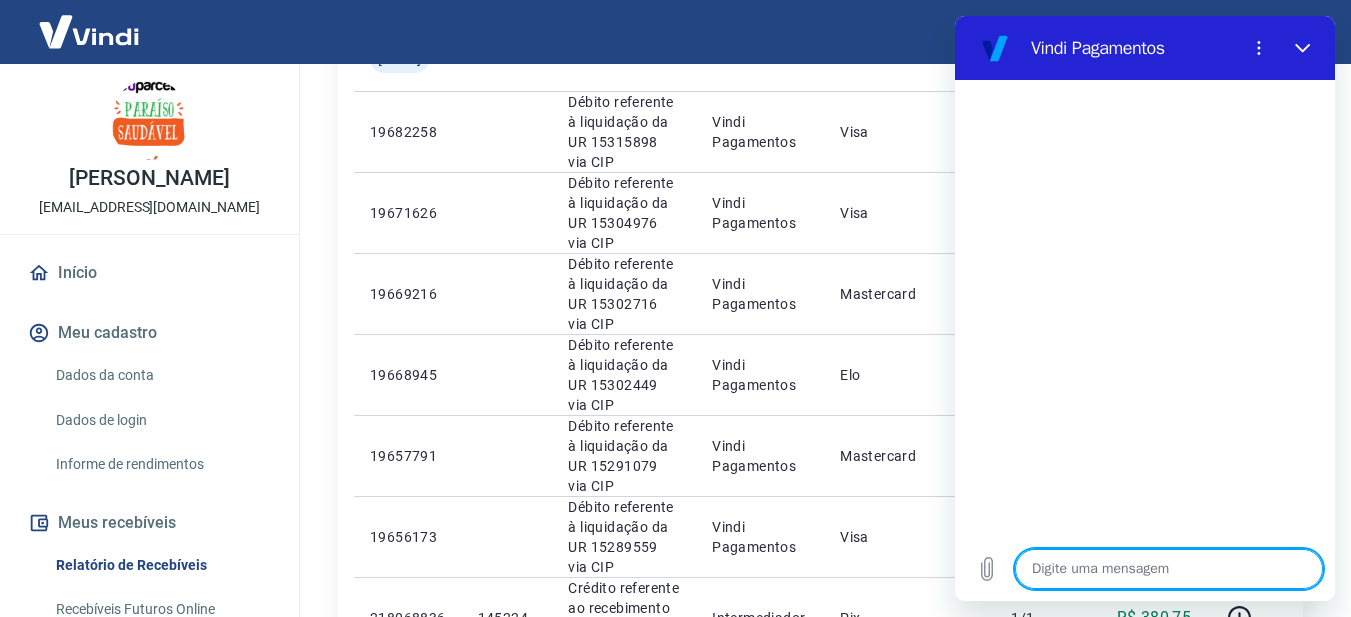 click at bounding box center [1169, 569] 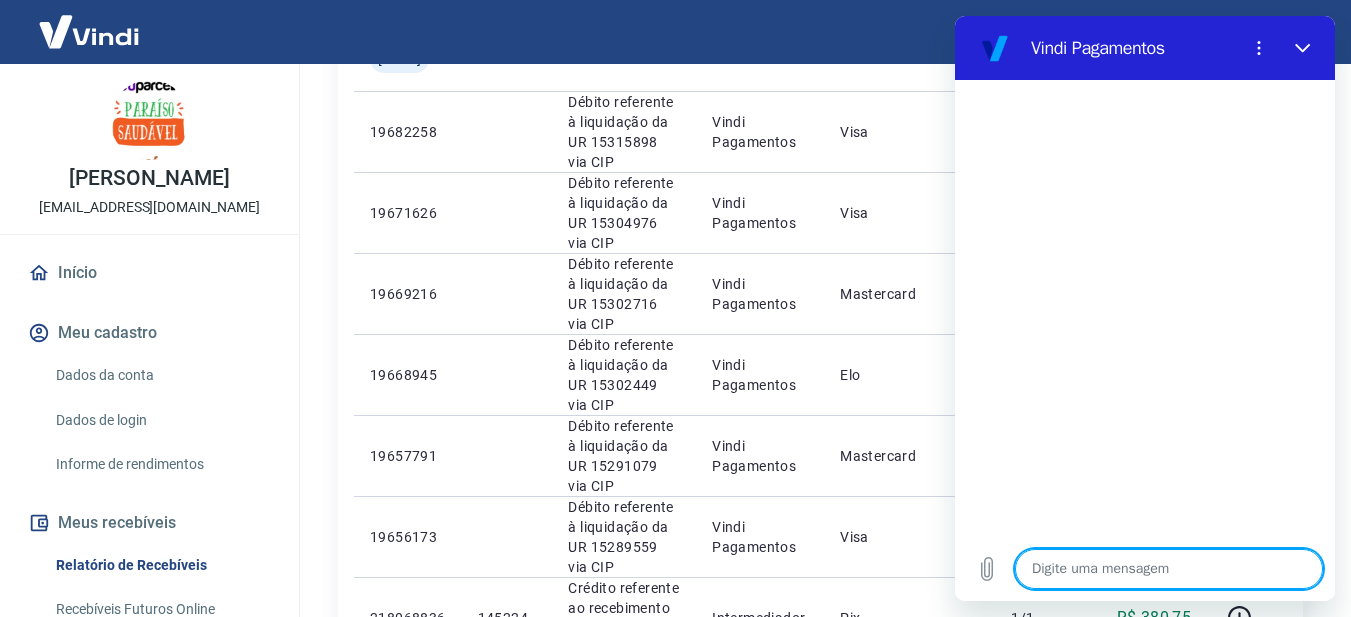 type on "b" 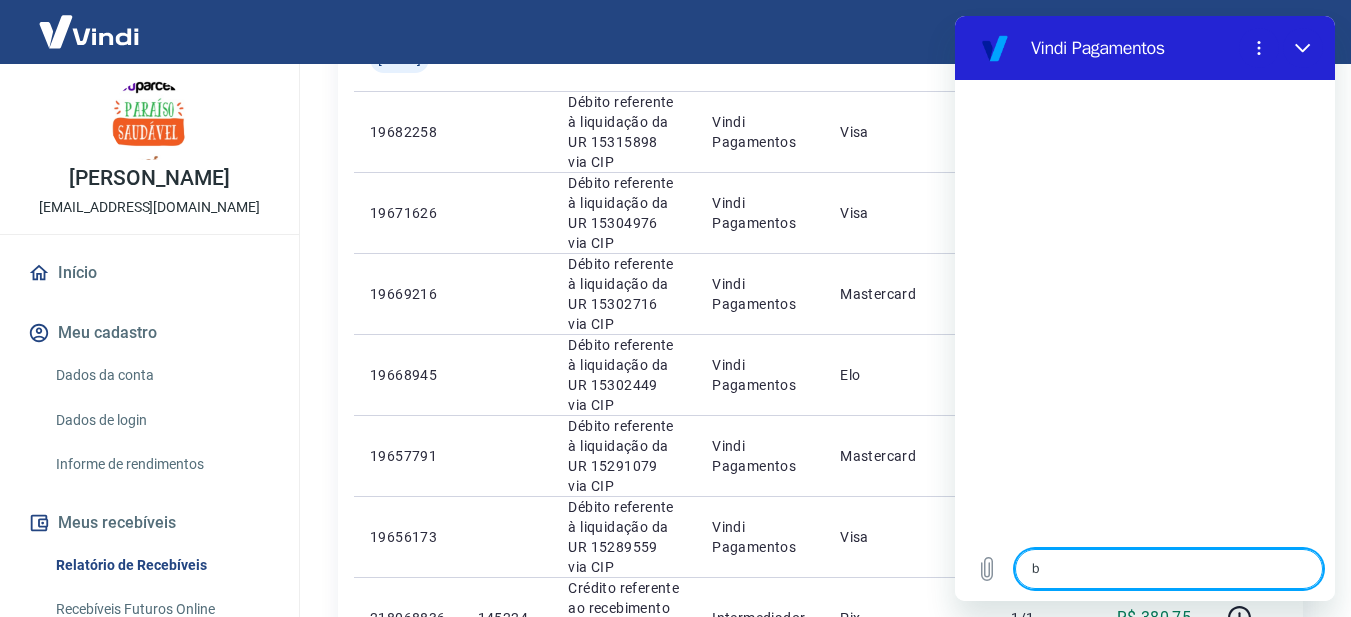 type on "bo" 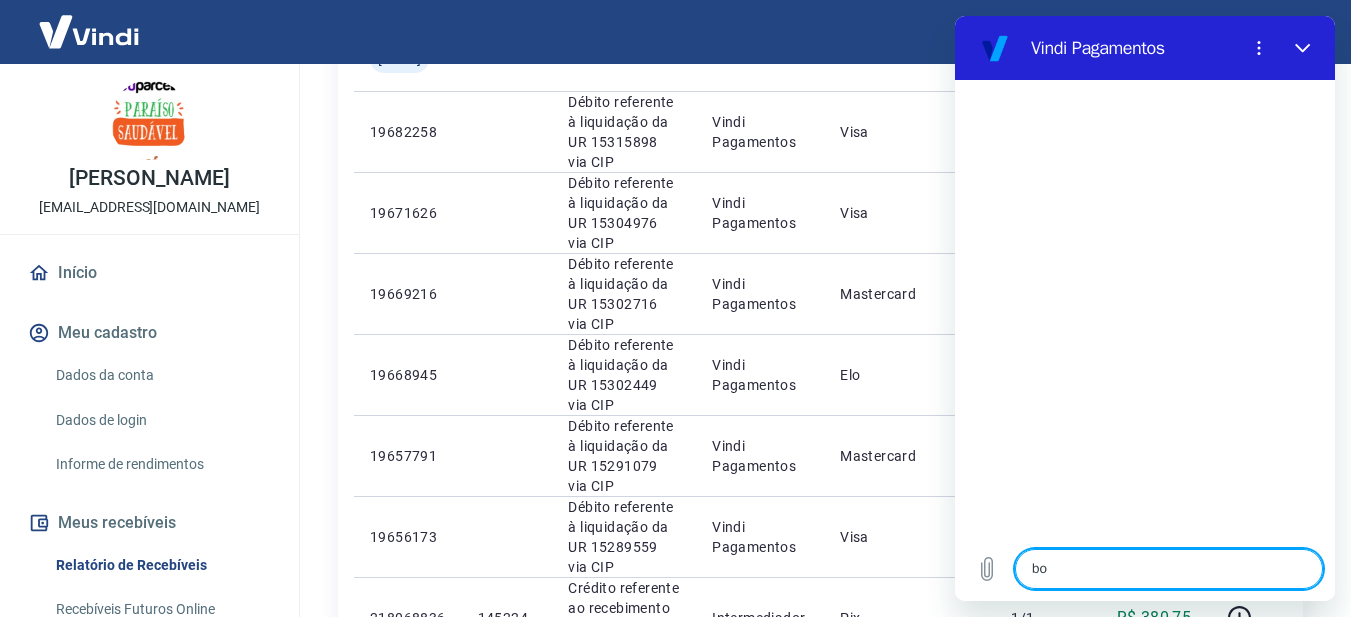 type on "bom" 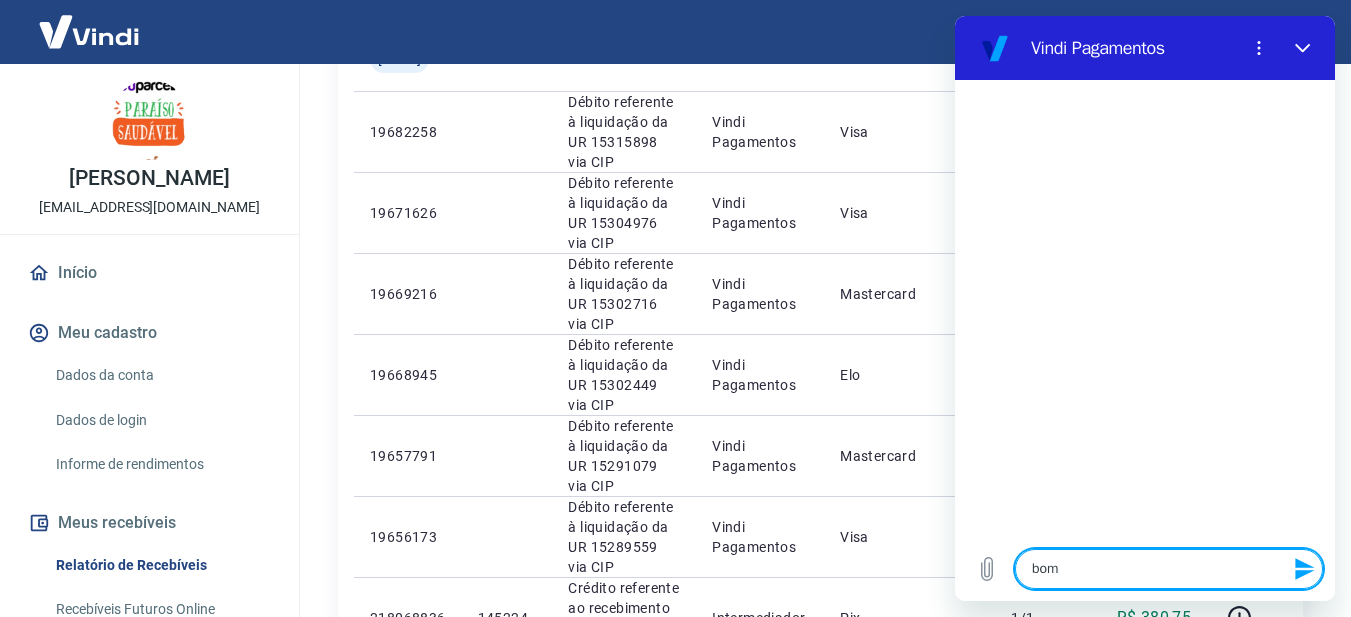 type on "bom" 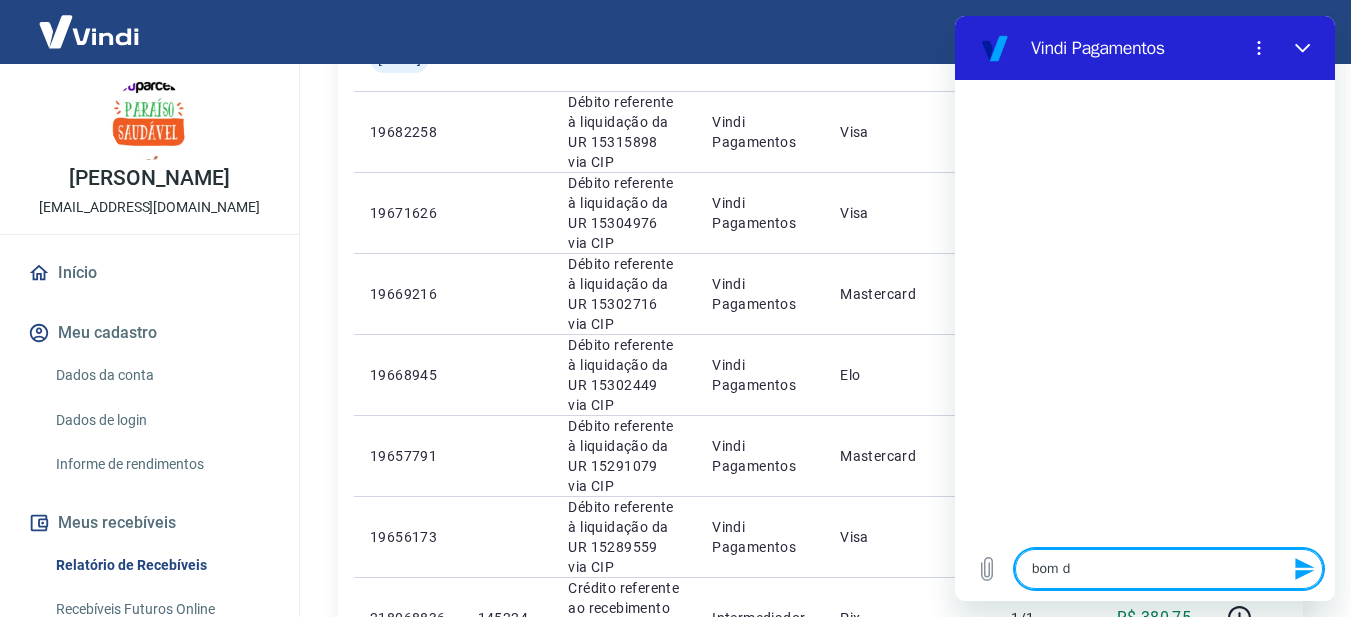 type on "bom di" 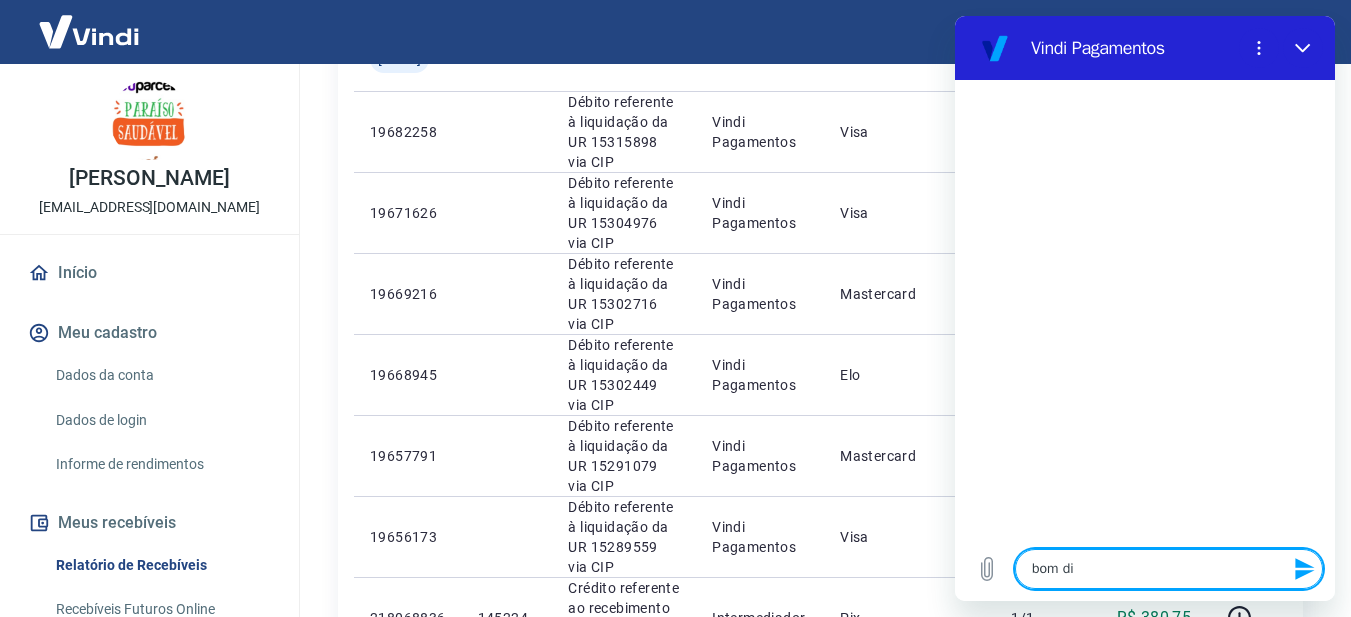 type on "bom dia" 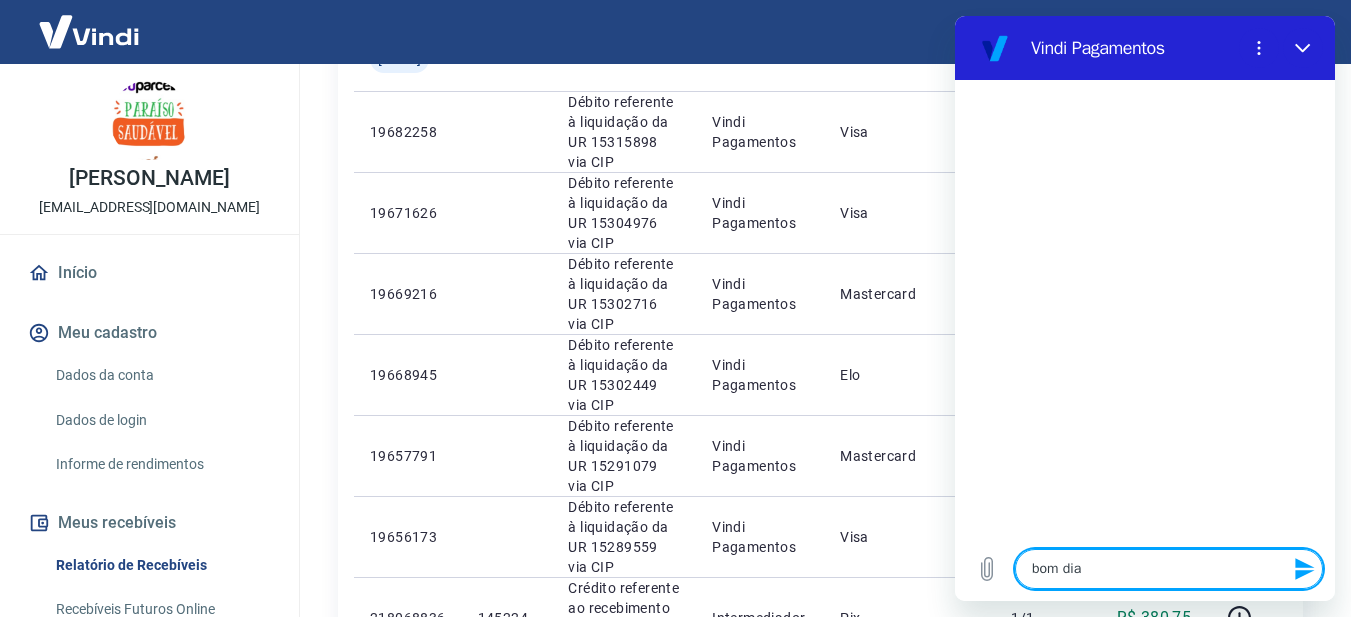 type 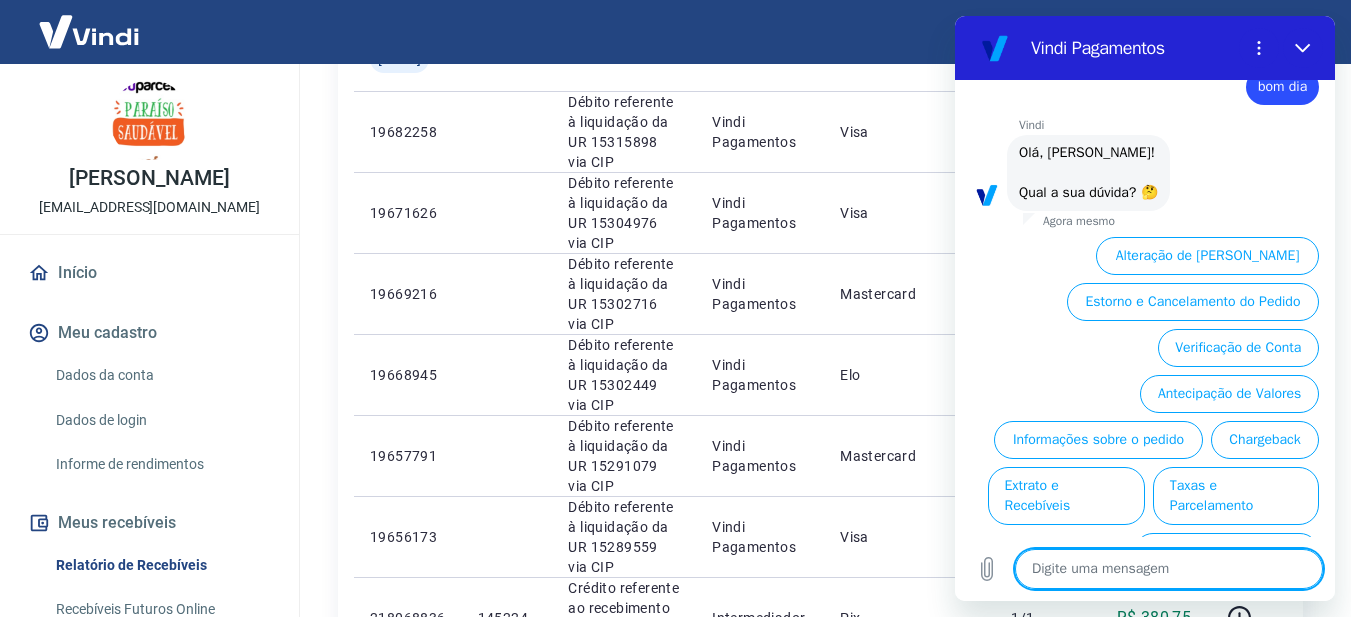 scroll, scrollTop: 116, scrollLeft: 0, axis: vertical 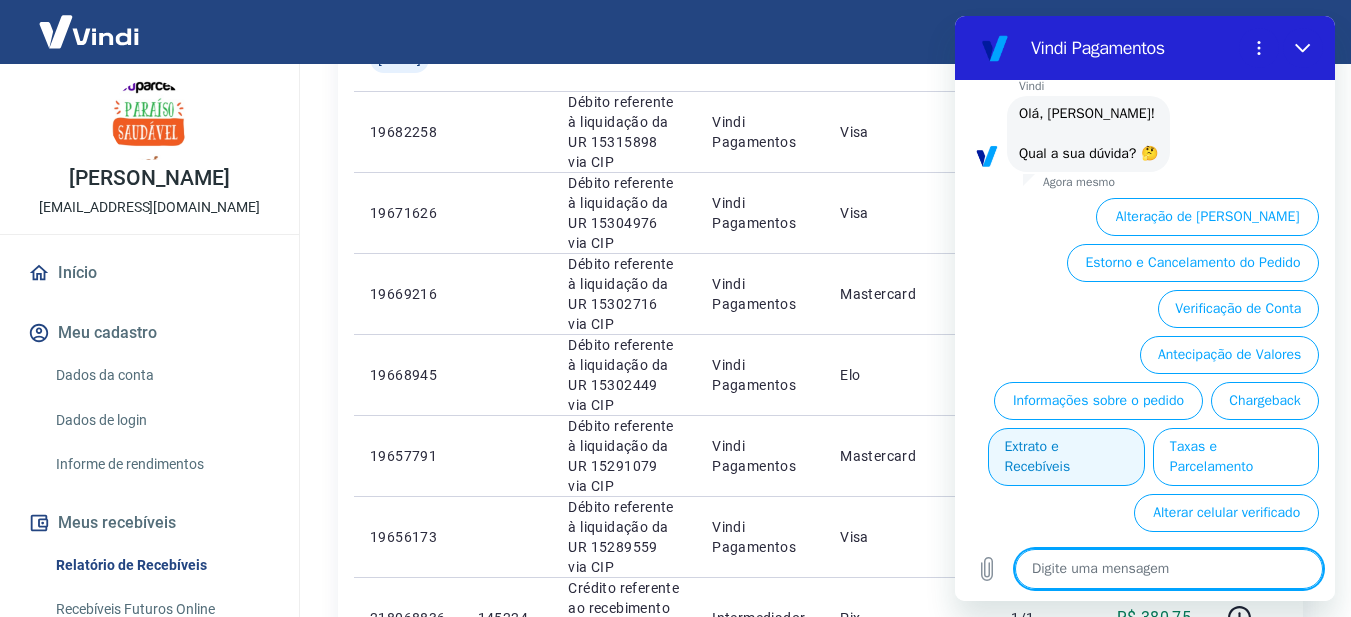 click on "Extrato e Recebíveis" at bounding box center [1066, 457] 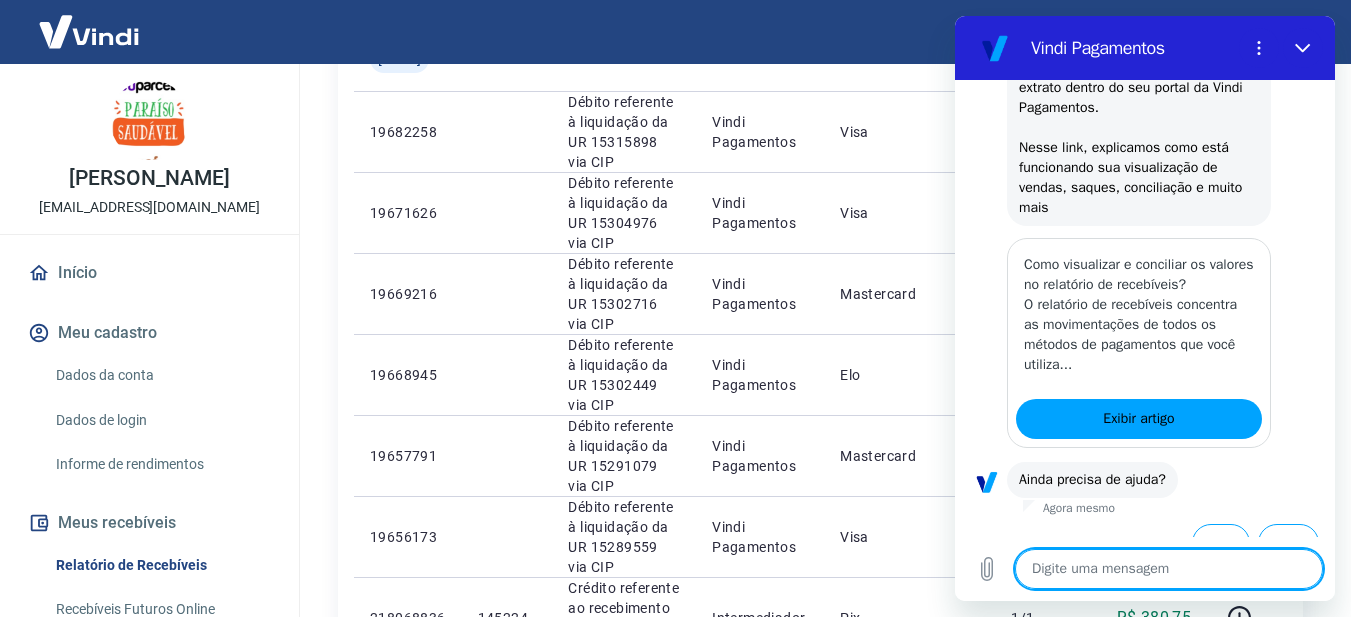 scroll, scrollTop: 340, scrollLeft: 0, axis: vertical 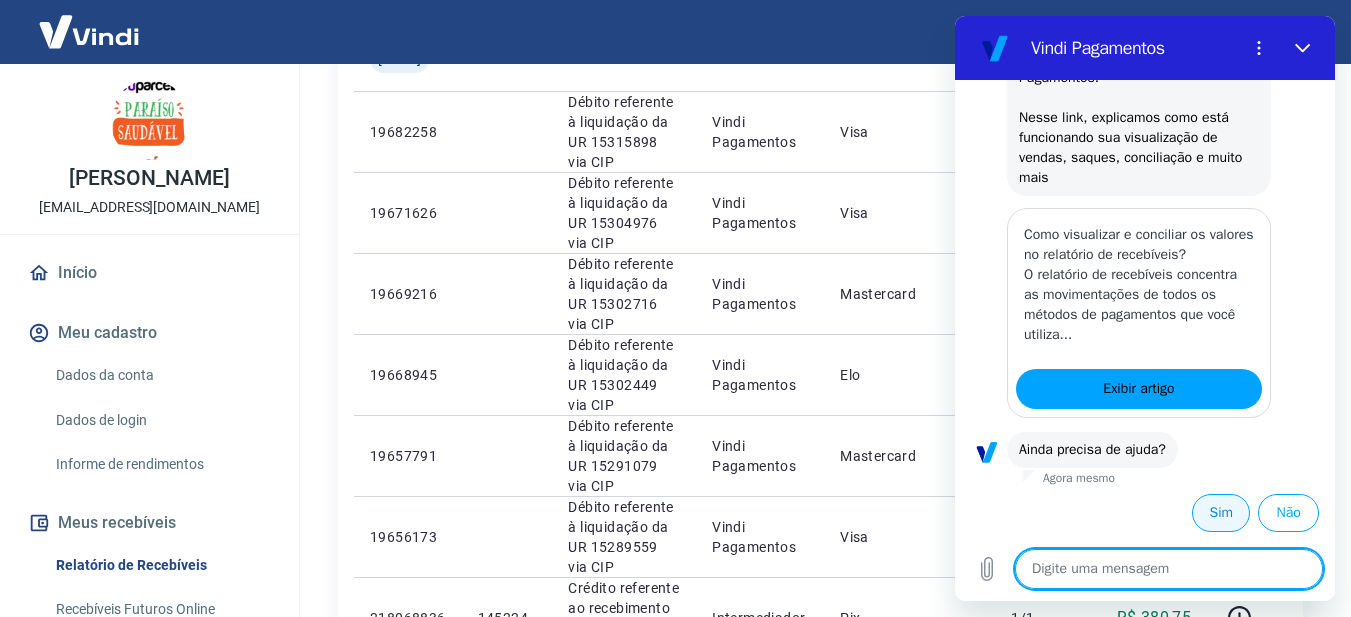 click on "Sim" at bounding box center (1221, 513) 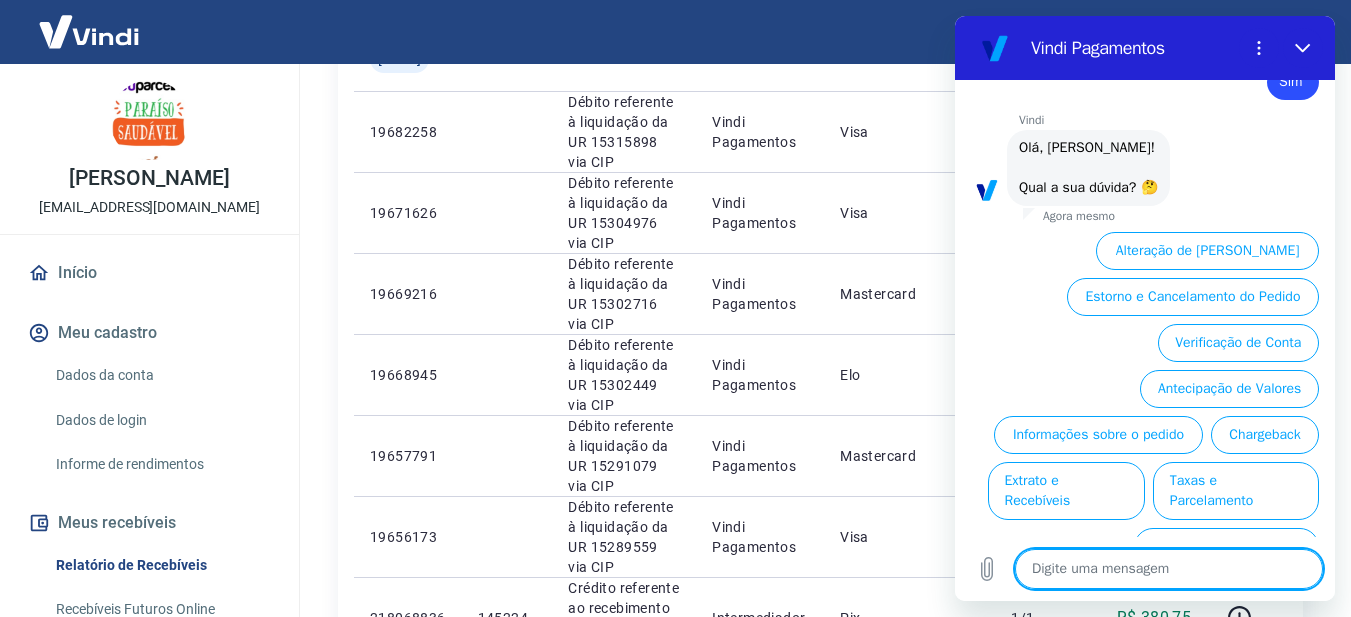 scroll, scrollTop: 816, scrollLeft: 0, axis: vertical 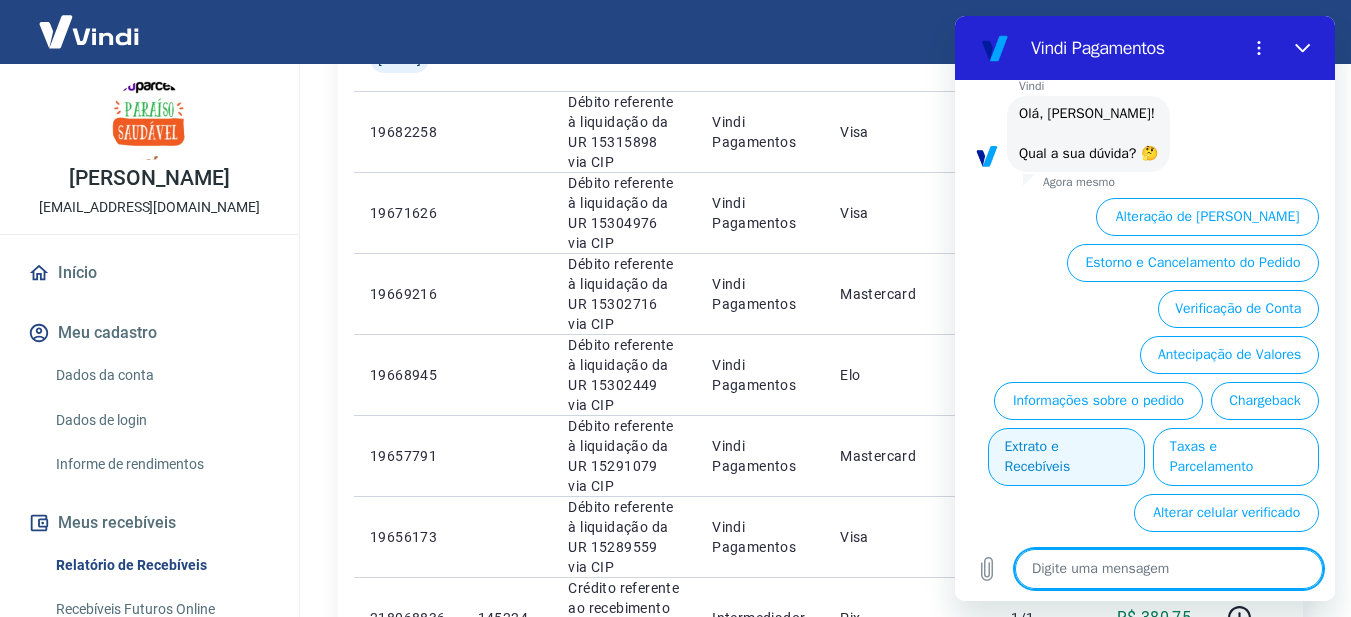 click on "Extrato e Recebíveis" at bounding box center [1066, 457] 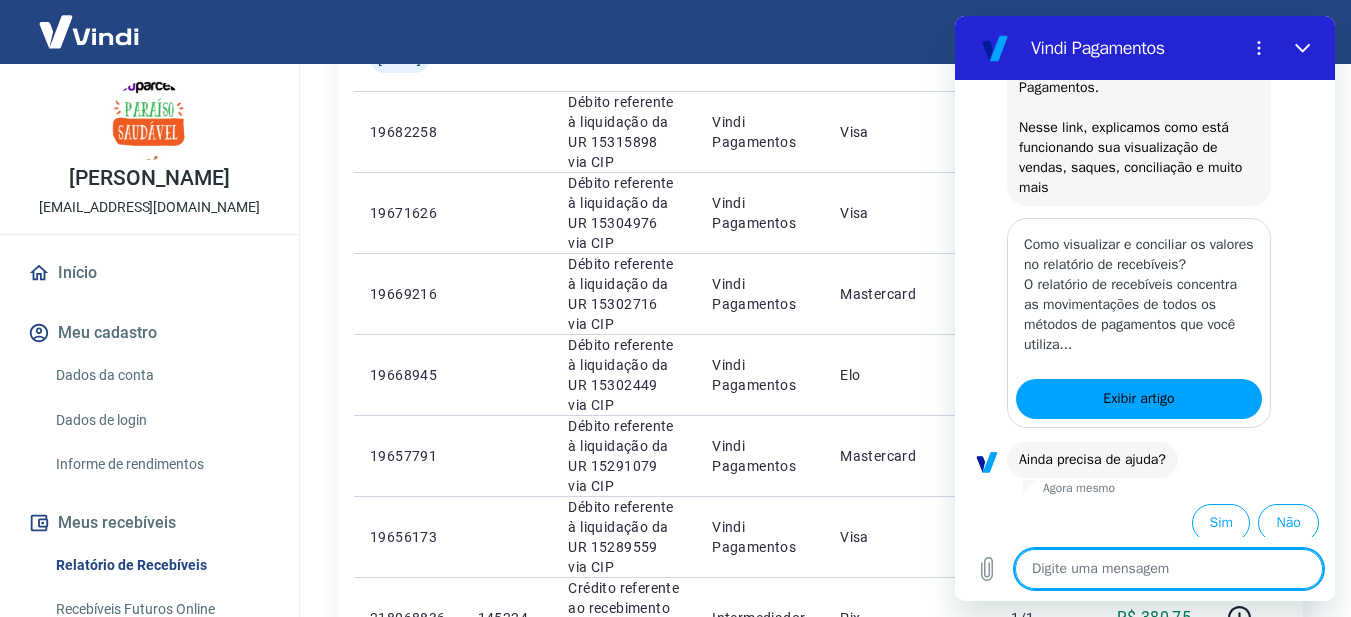 scroll, scrollTop: 1040, scrollLeft: 0, axis: vertical 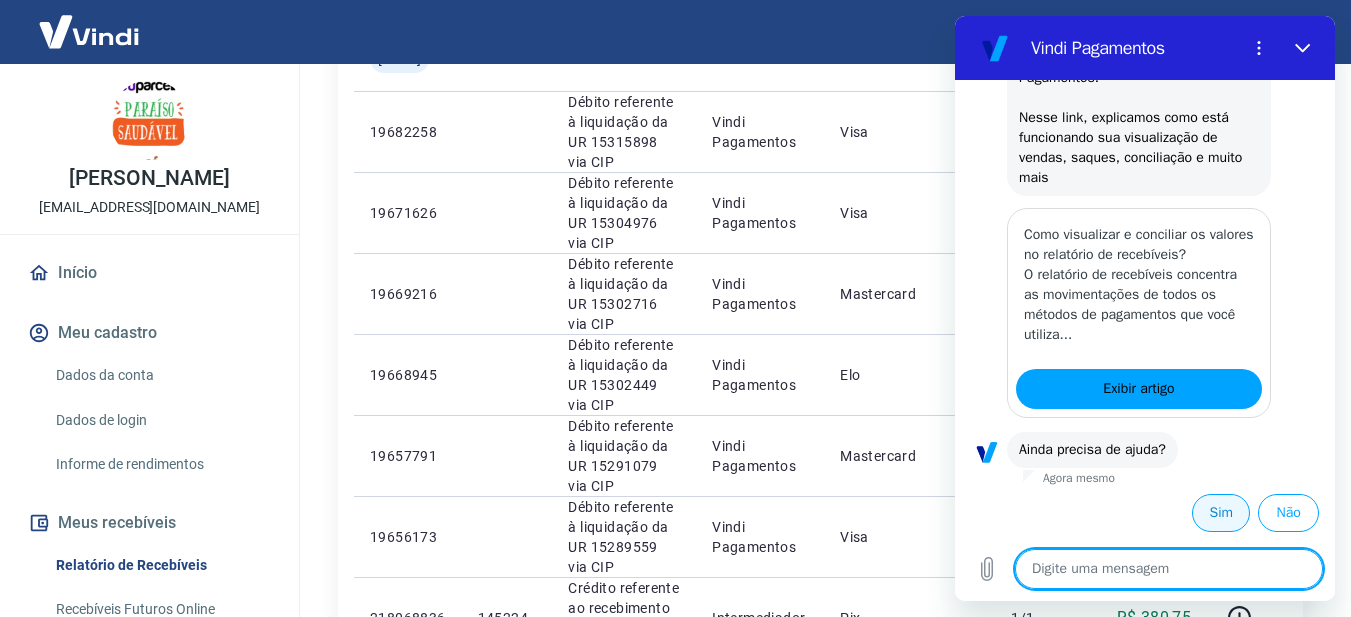 click on "Sim" at bounding box center (1221, 513) 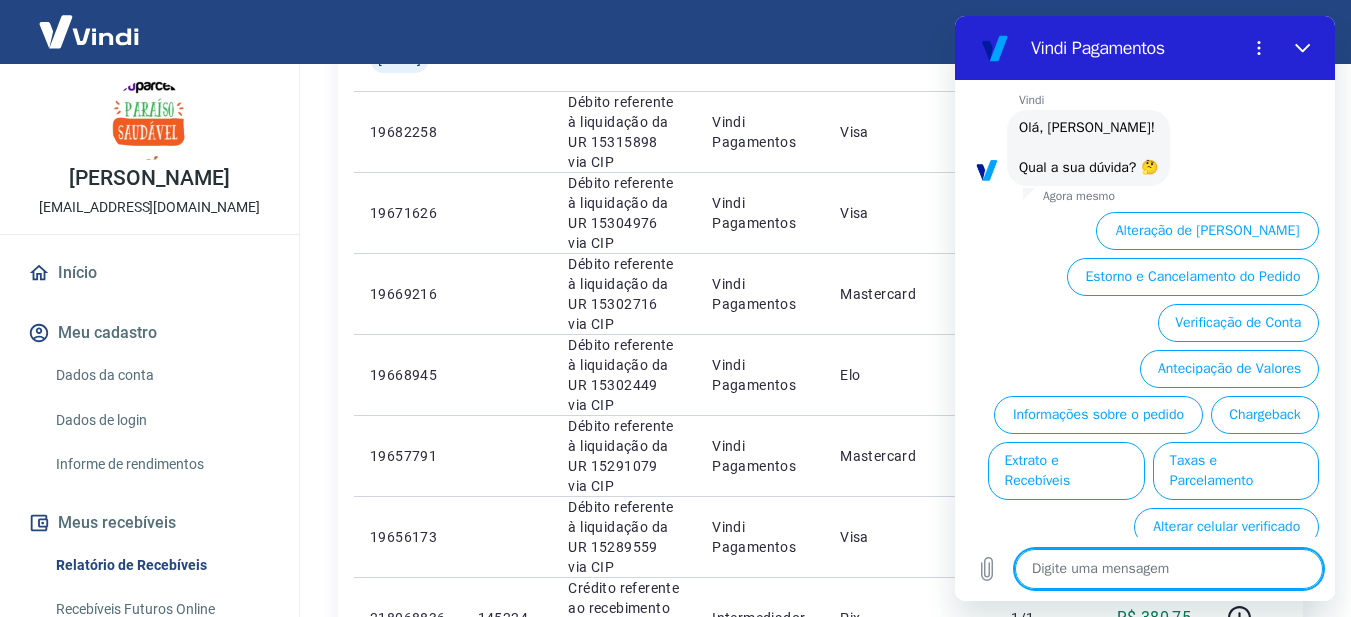 scroll, scrollTop: 1516, scrollLeft: 0, axis: vertical 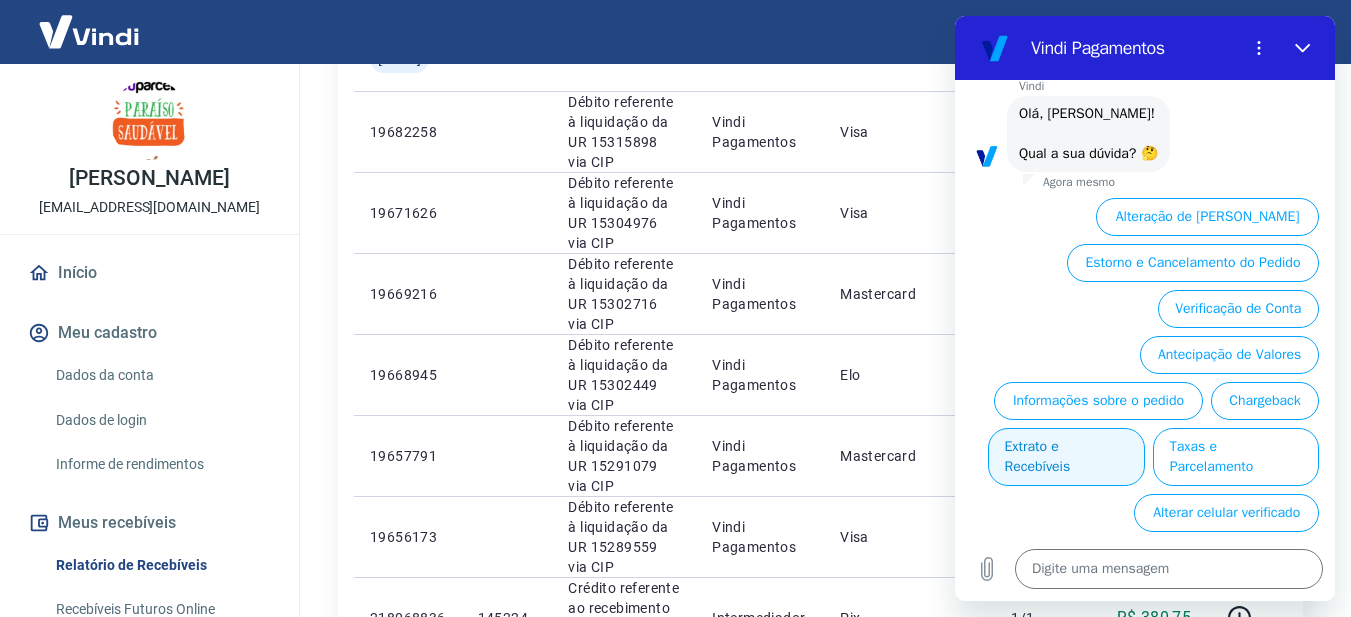 click on "Extrato e Recebíveis" at bounding box center (1066, 457) 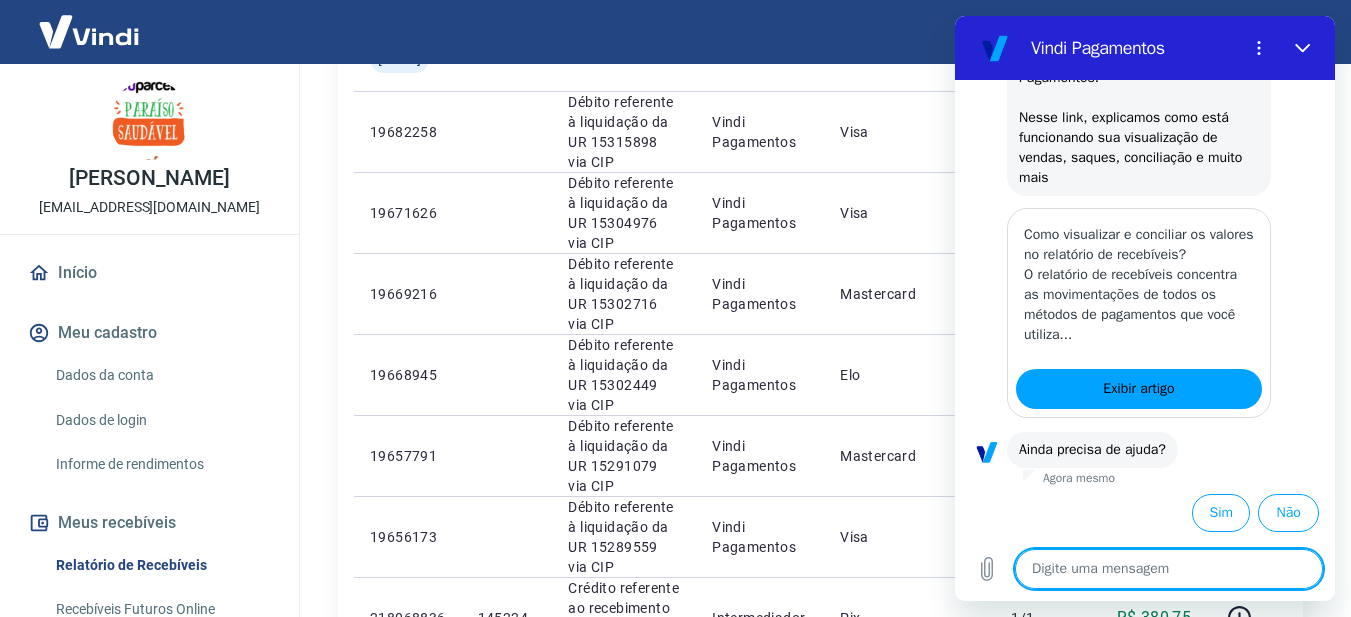 scroll, scrollTop: 1740, scrollLeft: 0, axis: vertical 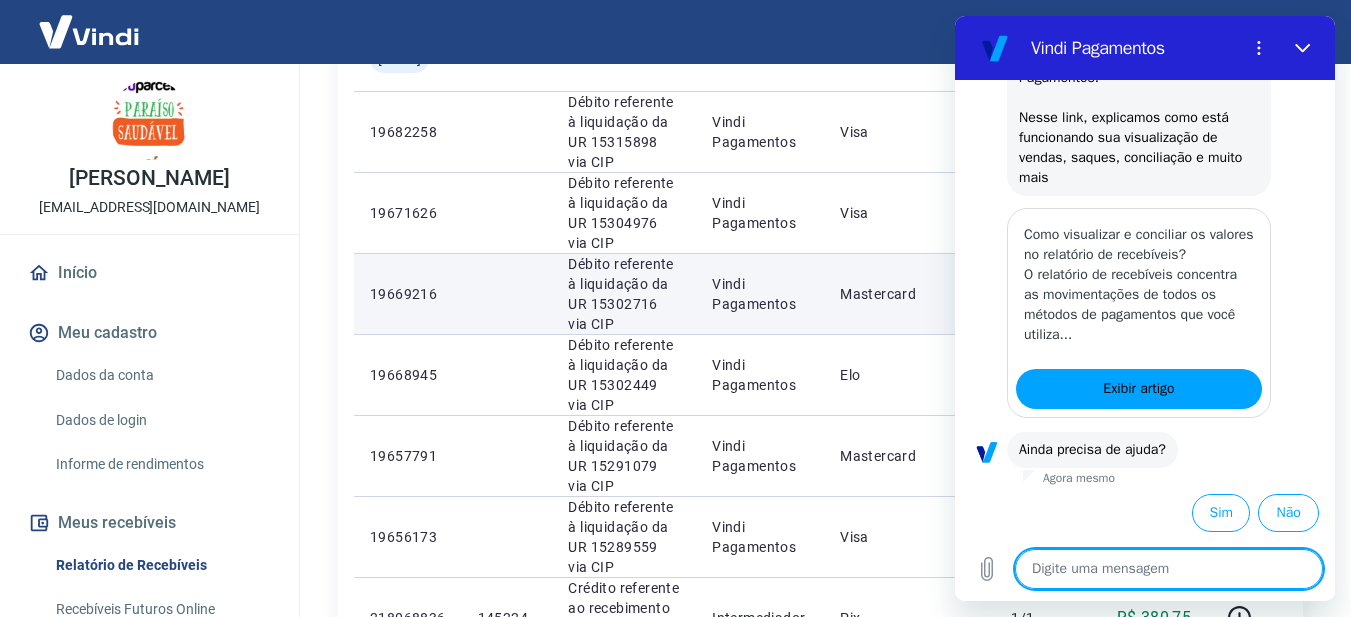 click on "Débito referente à liquidação da UR 15302716 via CIP" at bounding box center (624, 294) 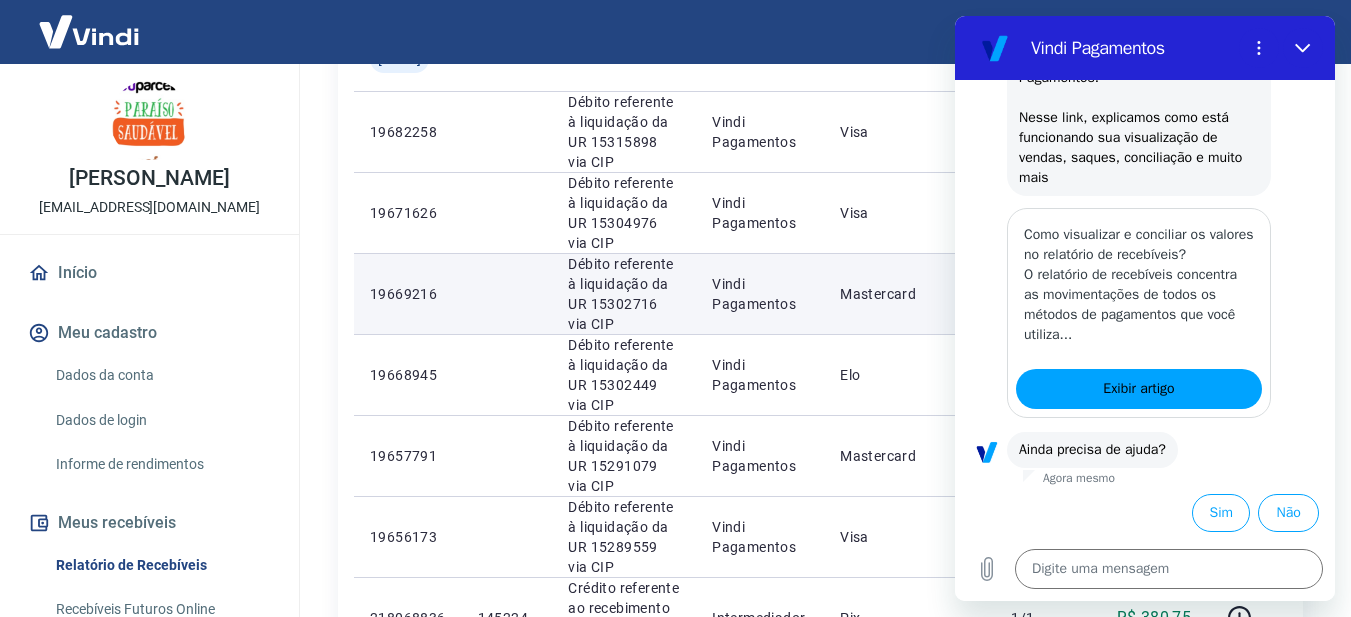 click on "19669216" at bounding box center (408, 294) 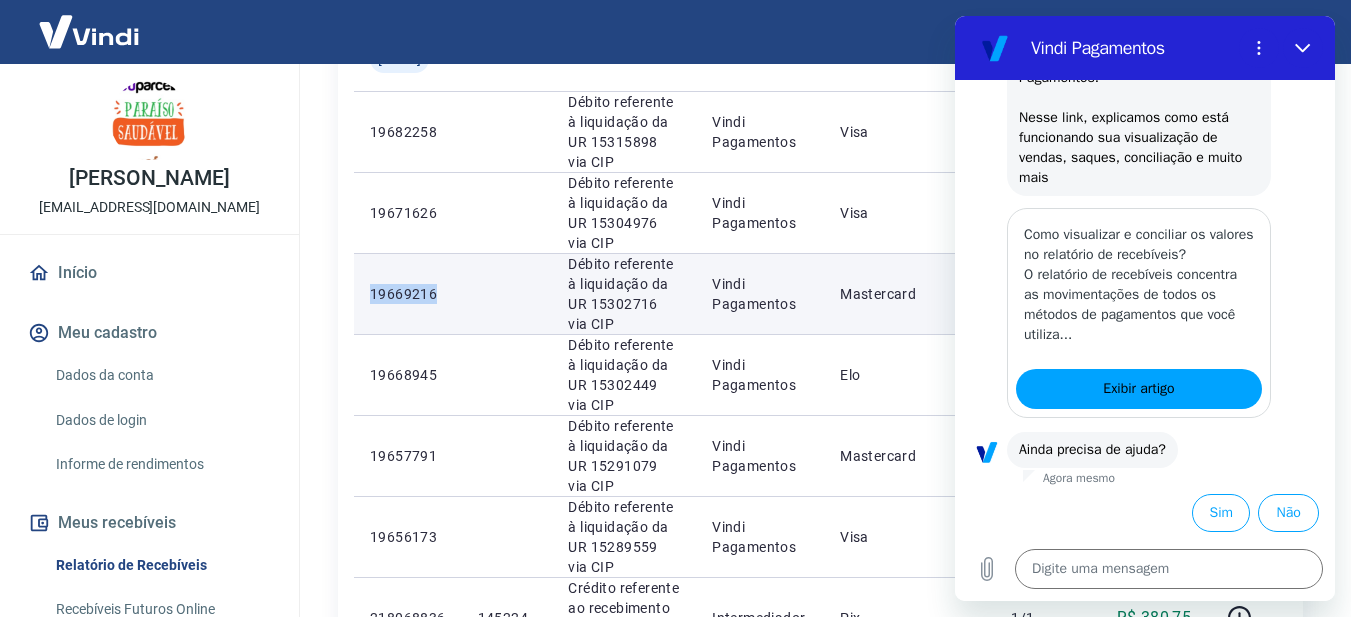 click on "19669216" at bounding box center (408, 294) 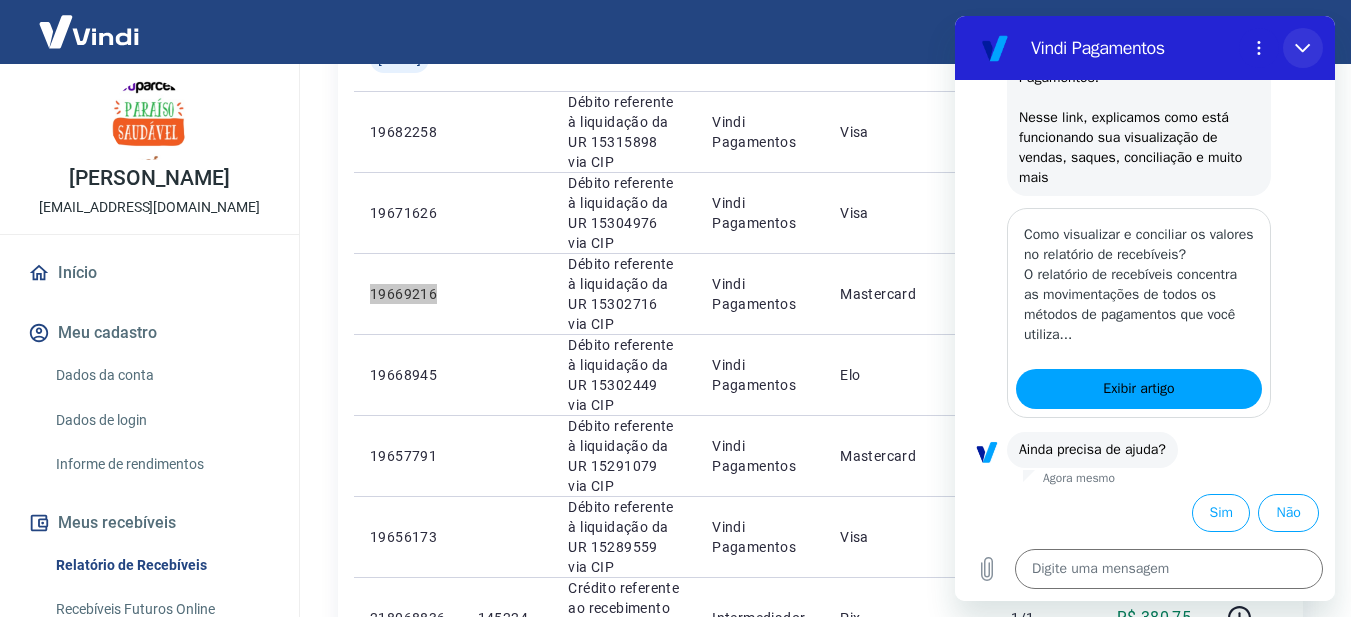 click at bounding box center (1303, 48) 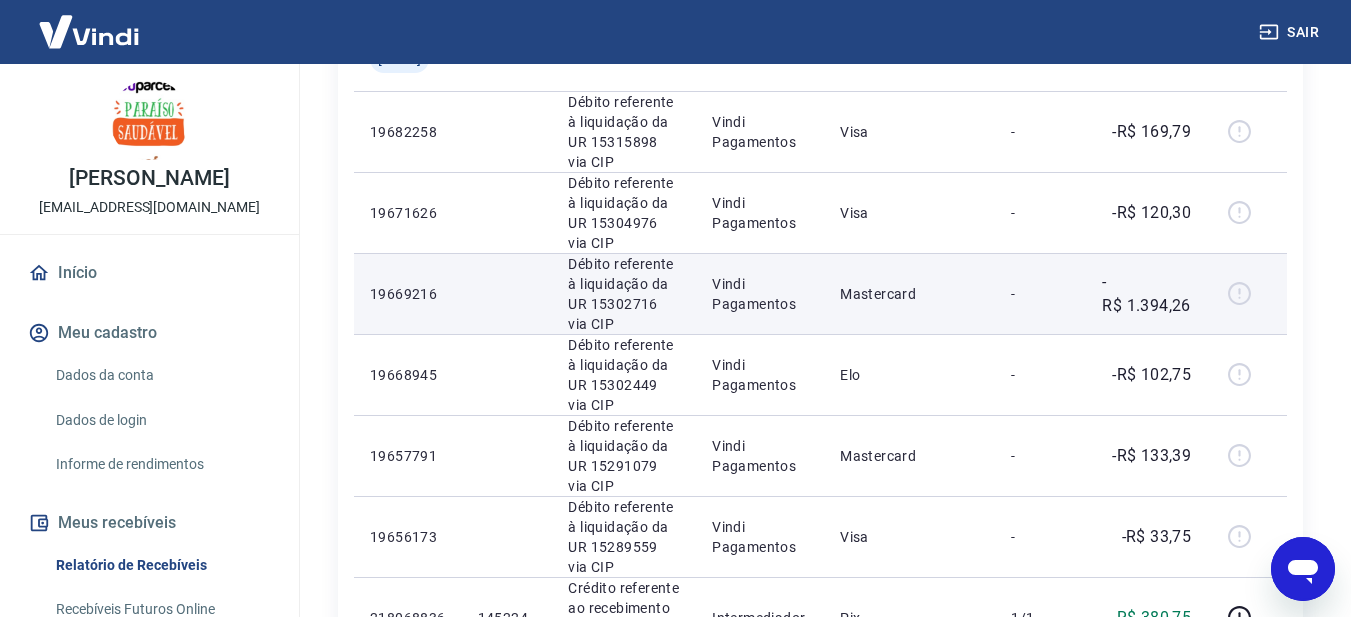 click on "Débito referente à liquidação da UR 15302716 via CIP" at bounding box center (624, 294) 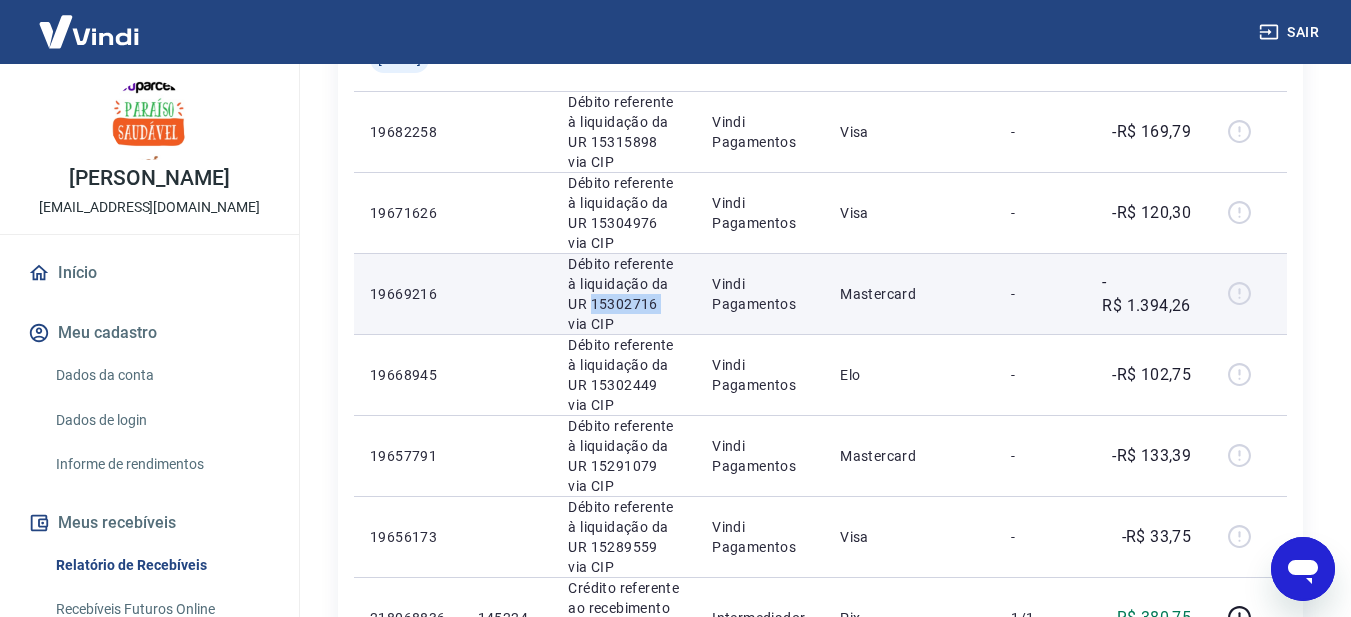 click on "Débito referente à liquidação da UR 15302716 via CIP" at bounding box center (624, 294) 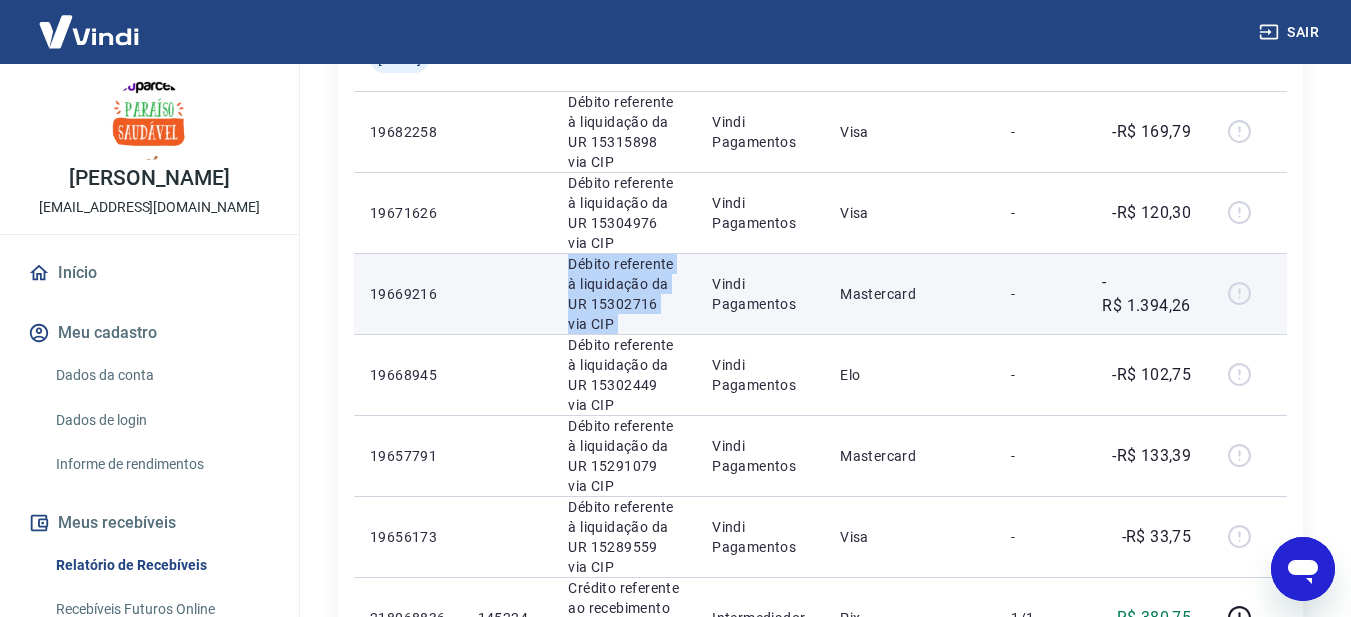 click on "Débito referente à liquidação da UR 15302716 via CIP" at bounding box center [624, 294] 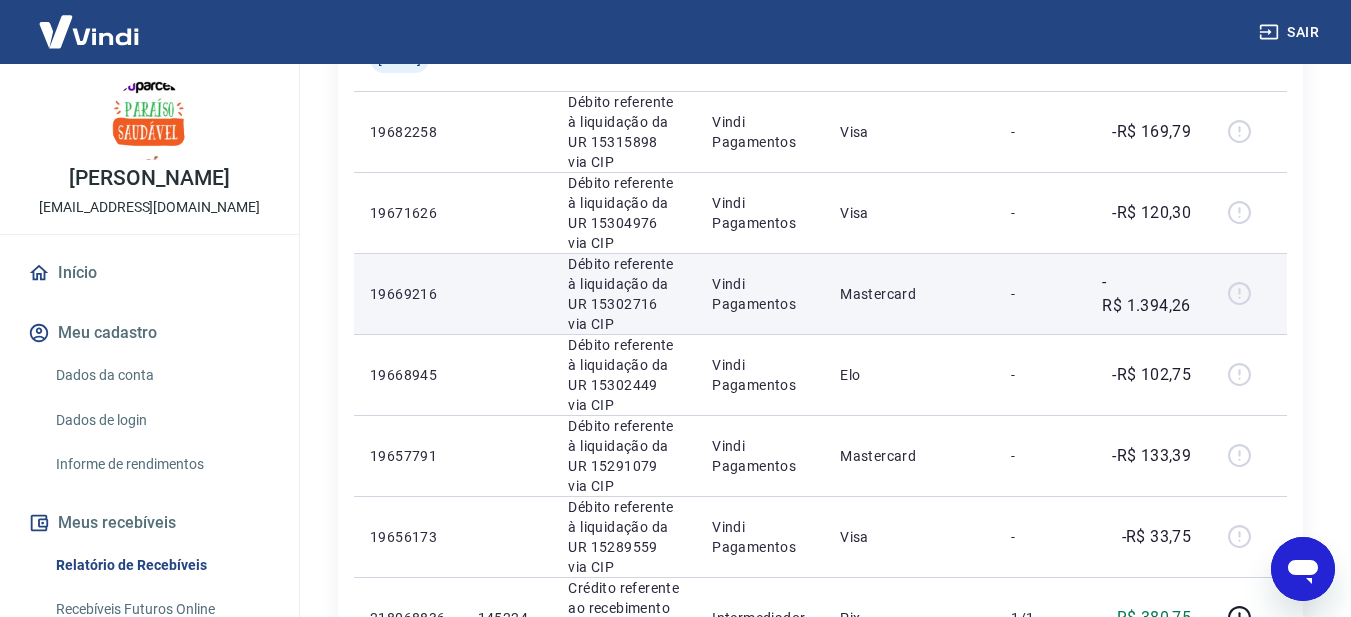 click on "19669216" at bounding box center (408, 294) 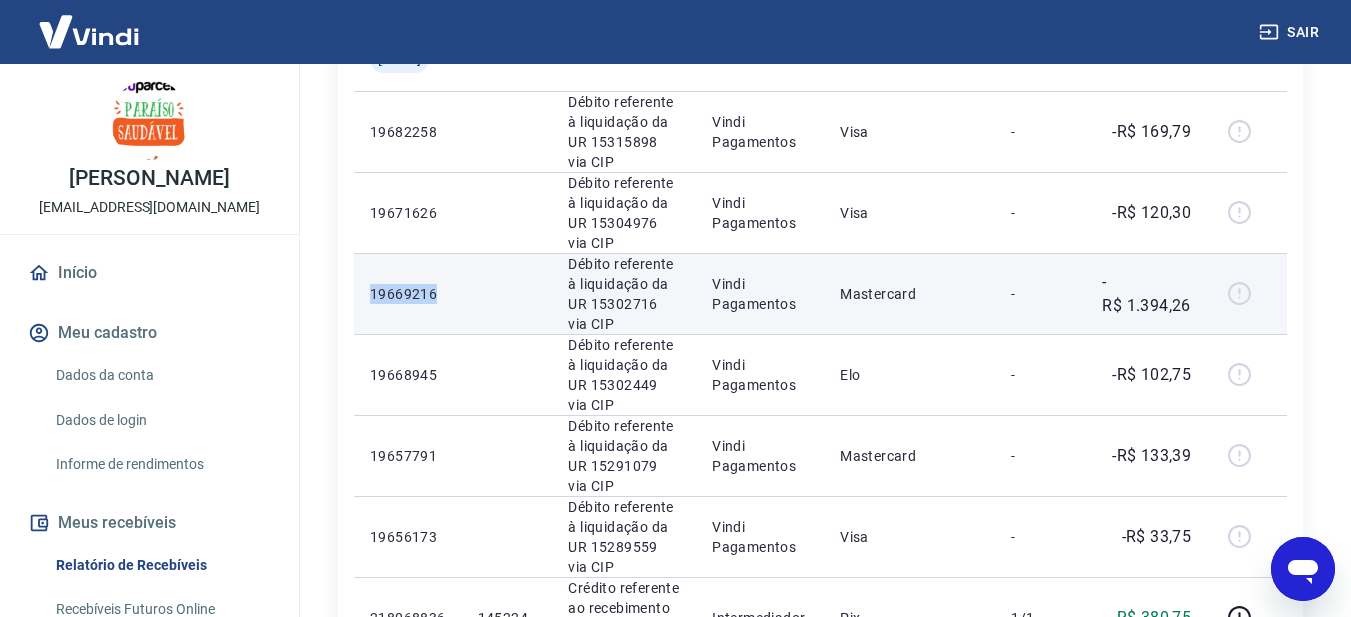 click on "19669216" at bounding box center (408, 294) 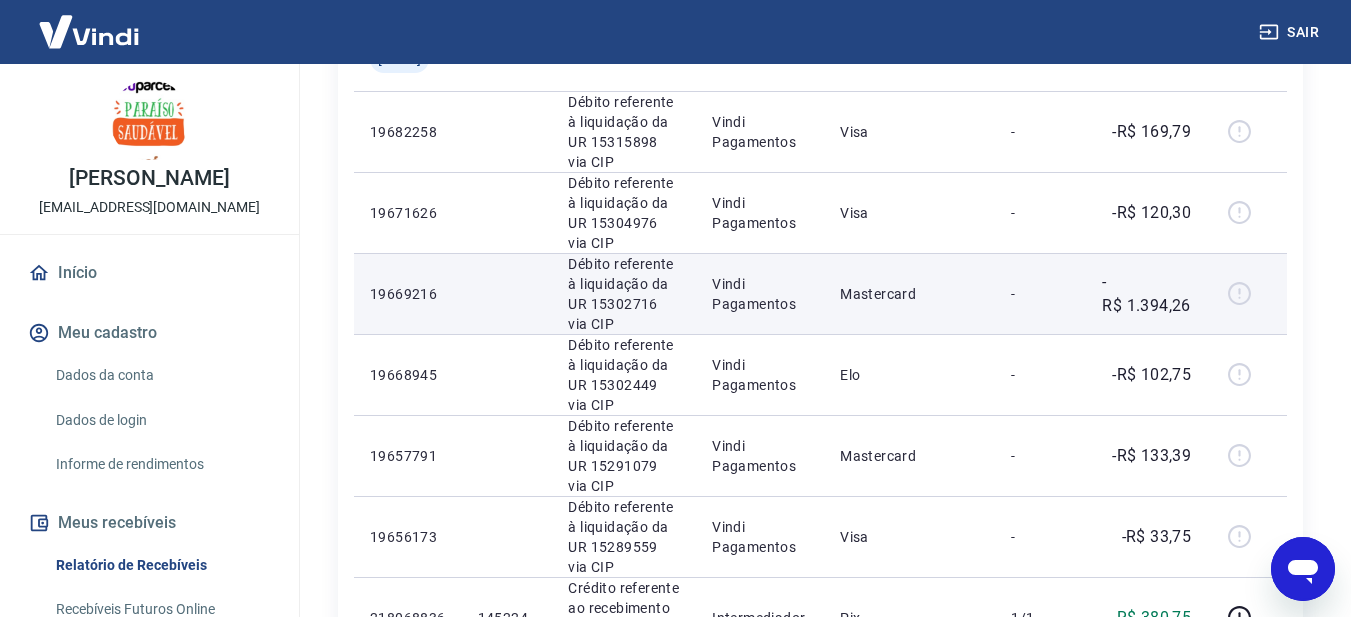 click on "Débito referente à liquidação da UR 15302716 via CIP" at bounding box center (624, 294) 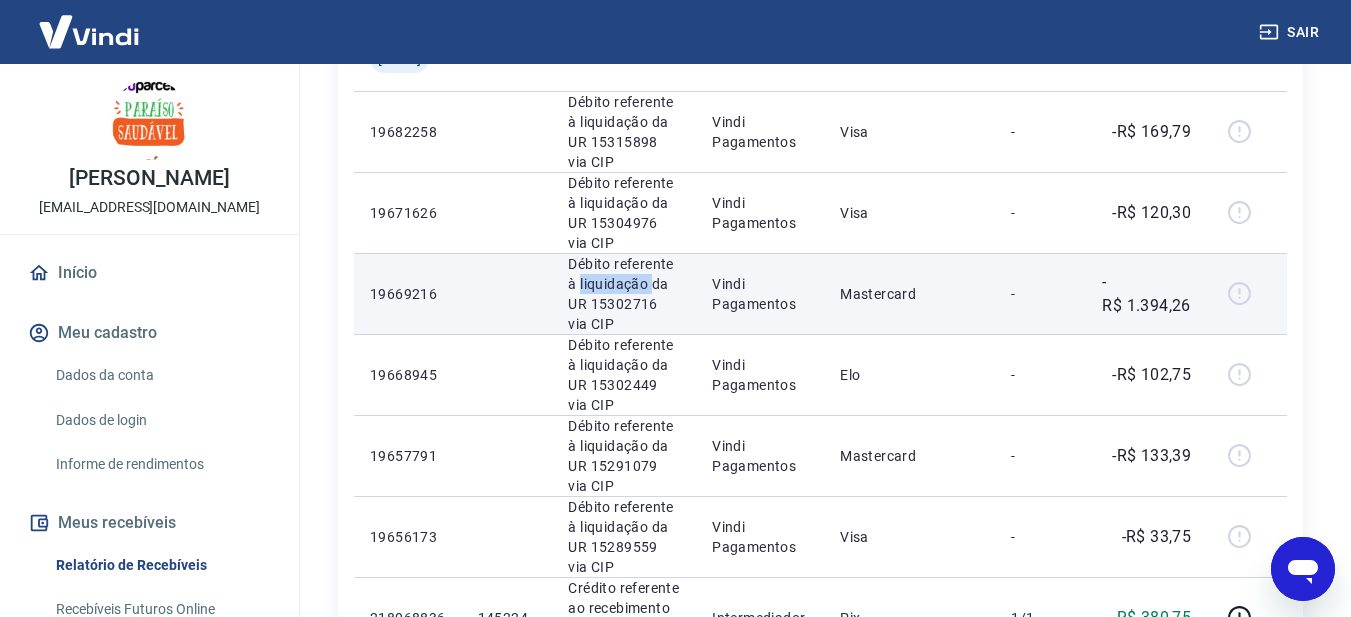 click on "Débito referente à liquidação da UR 15302716 via CIP" at bounding box center (624, 294) 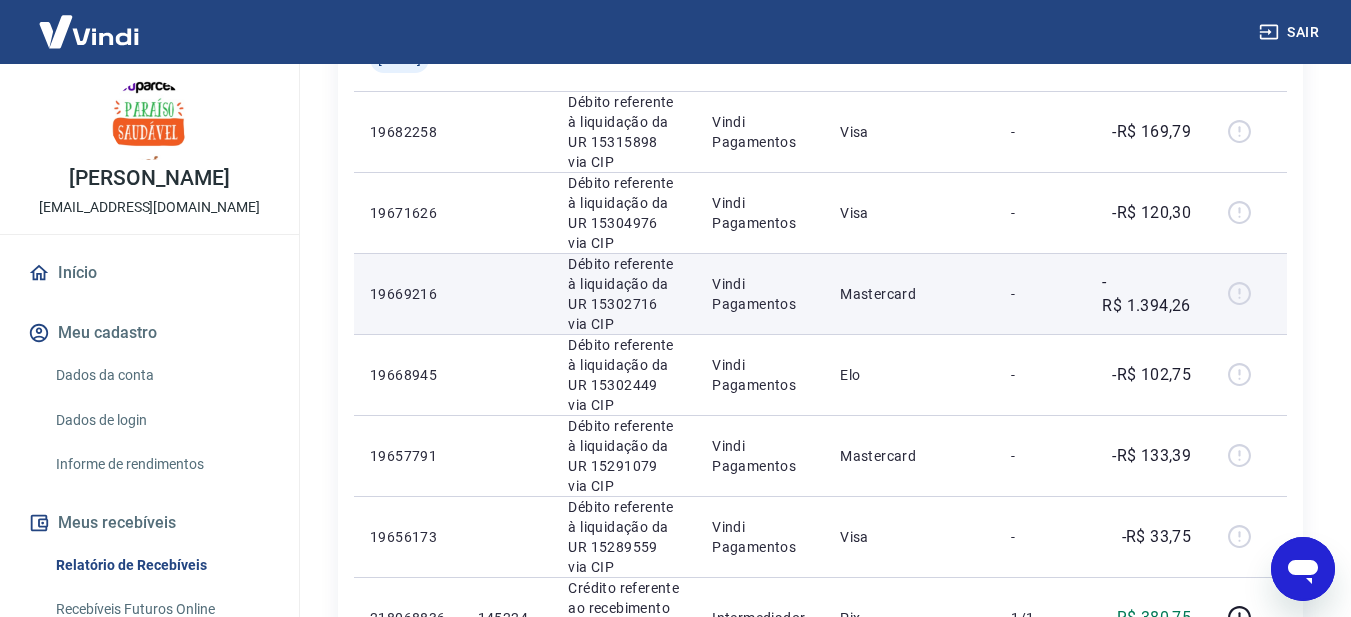 click on "Débito referente à liquidação da UR 15302716 via CIP" at bounding box center [624, 294] 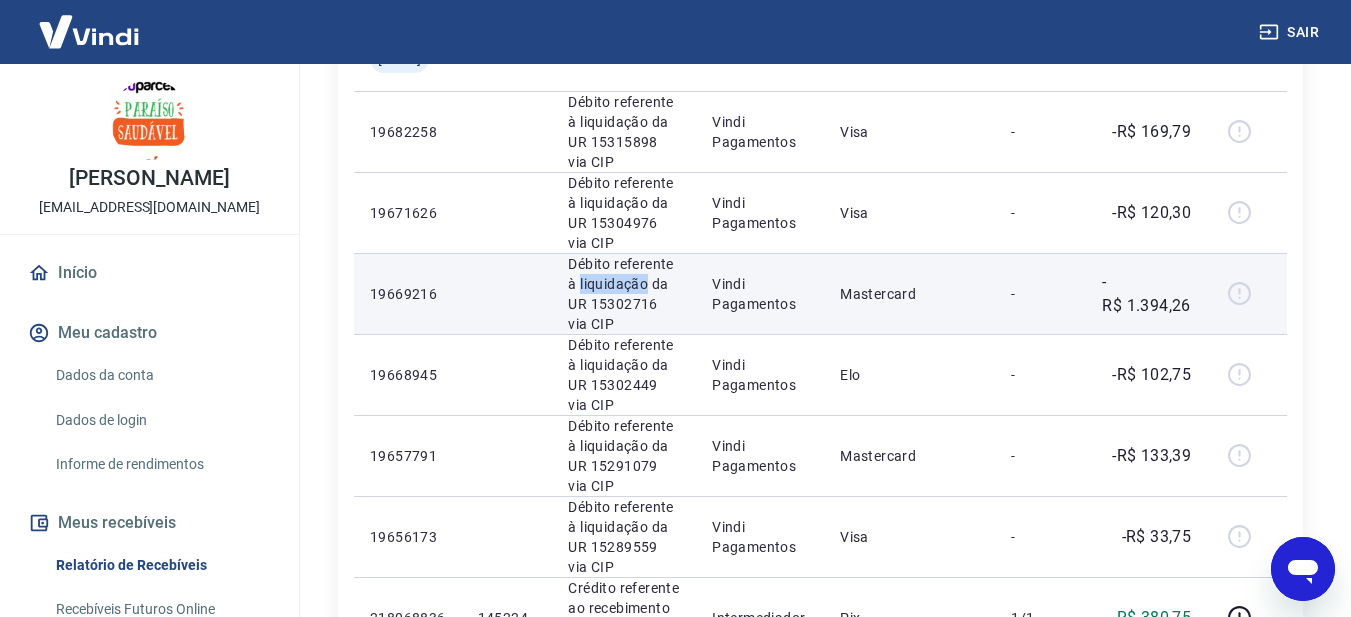 click on "Débito referente à liquidação da UR 15302716 via CIP" at bounding box center (624, 294) 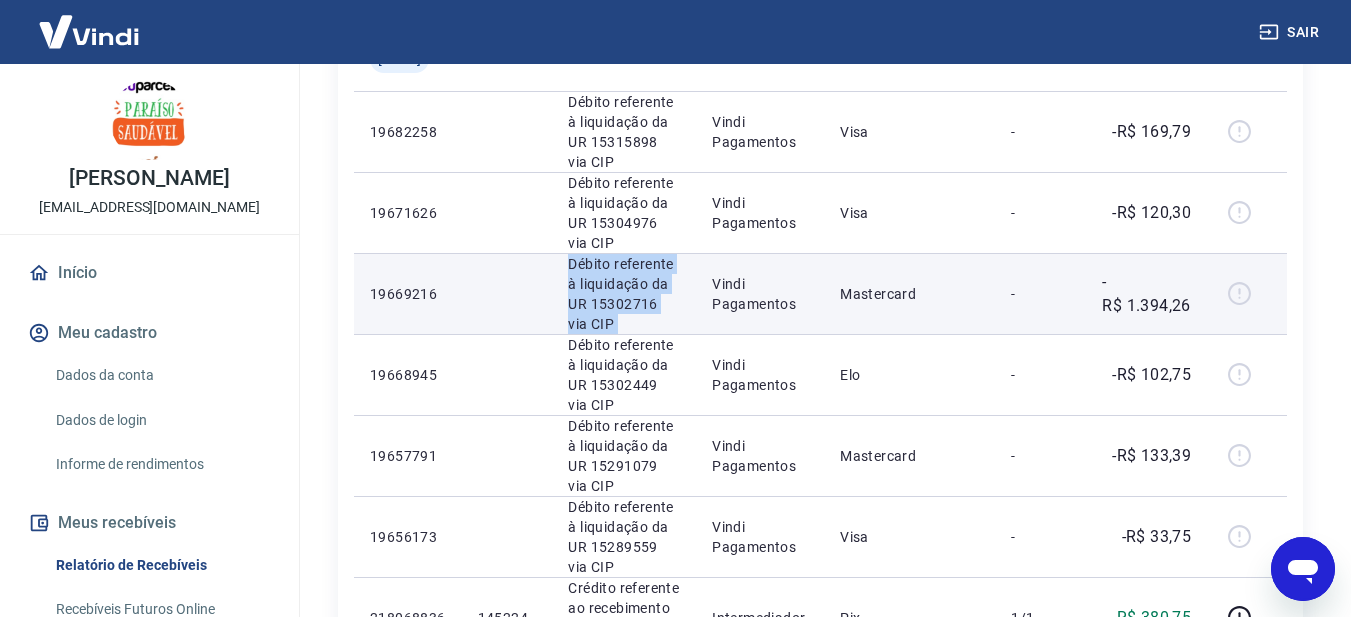click on "Débito referente à liquidação da UR 15302716 via CIP" at bounding box center [624, 294] 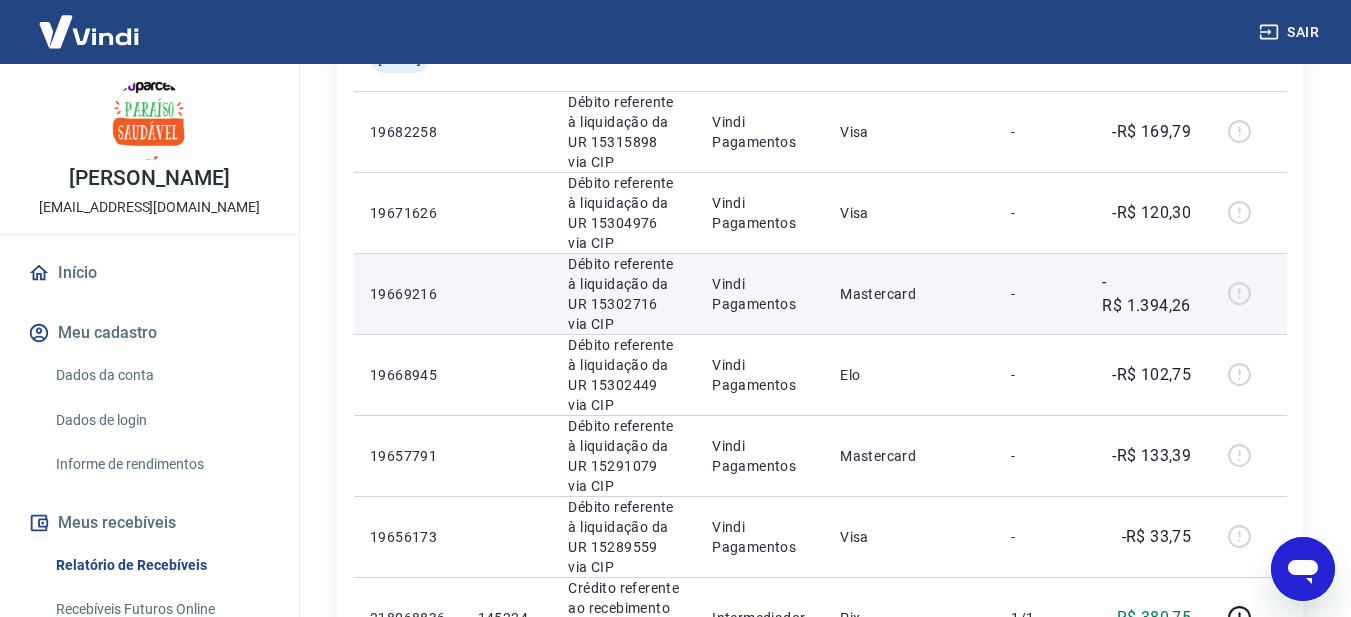 click on "Débito referente à liquidação da UR 15302716 via CIP" at bounding box center (624, 294) 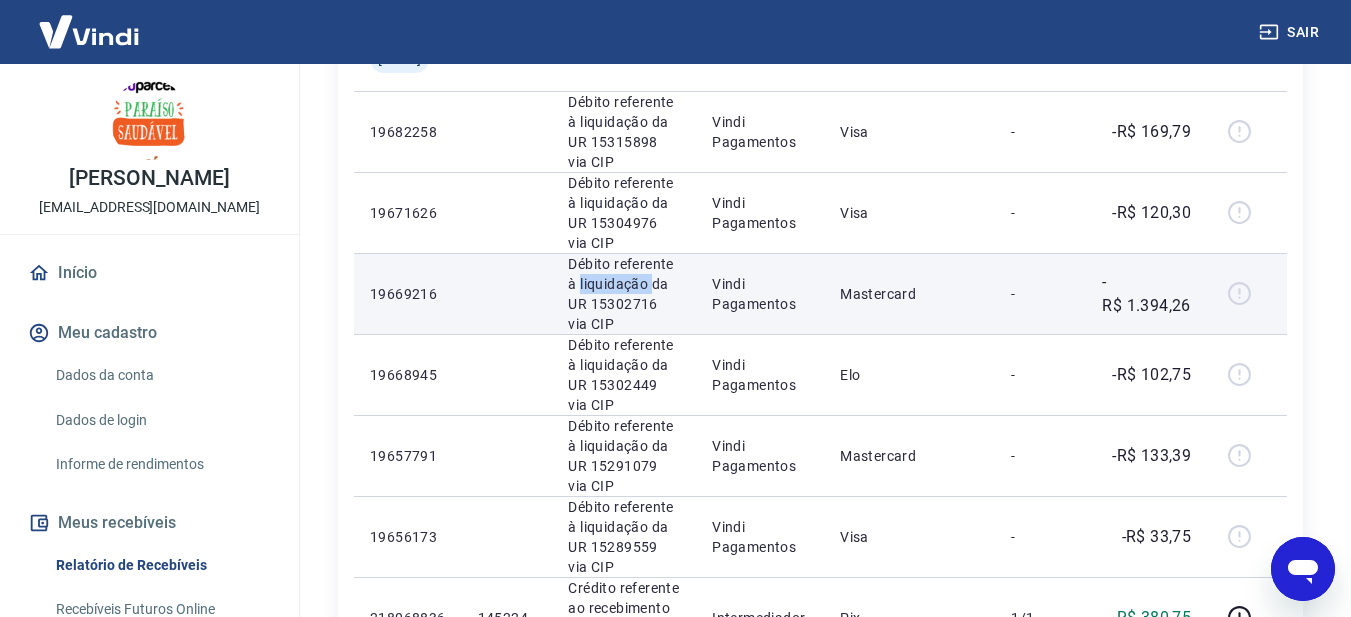 click on "Débito referente à liquidação da UR 15302716 via CIP" at bounding box center (624, 294) 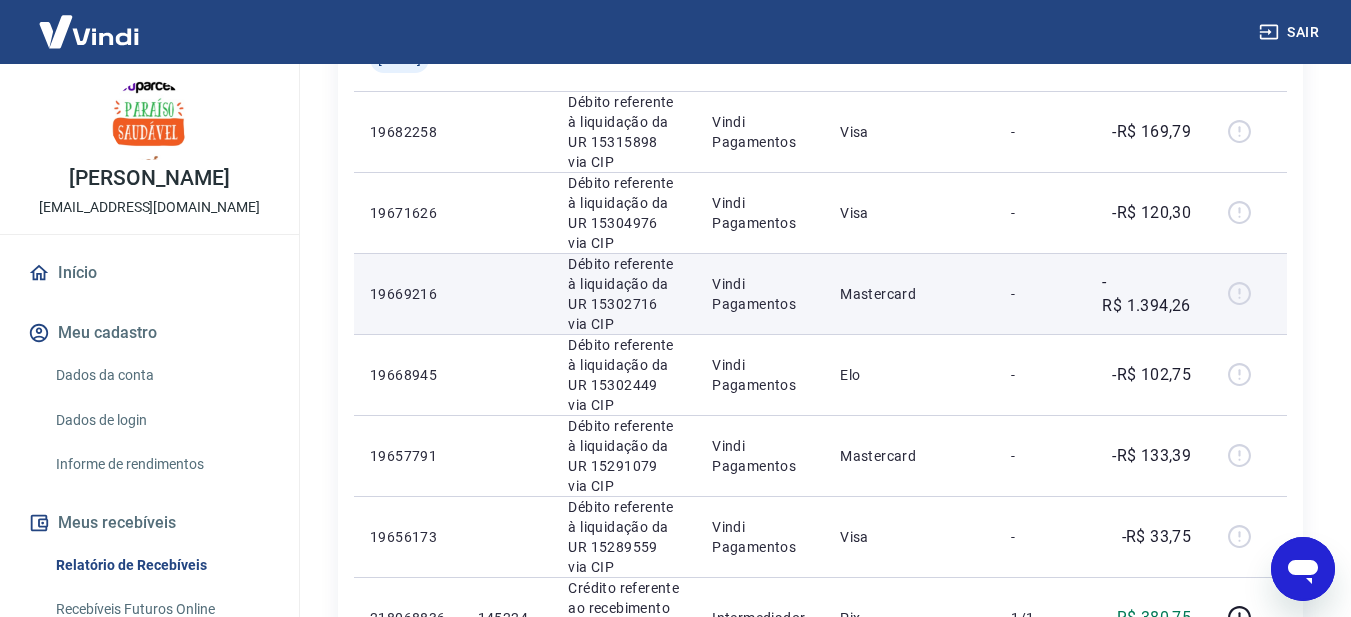 click on "Débito referente à liquidação da UR 15302716 via CIP" at bounding box center [624, 294] 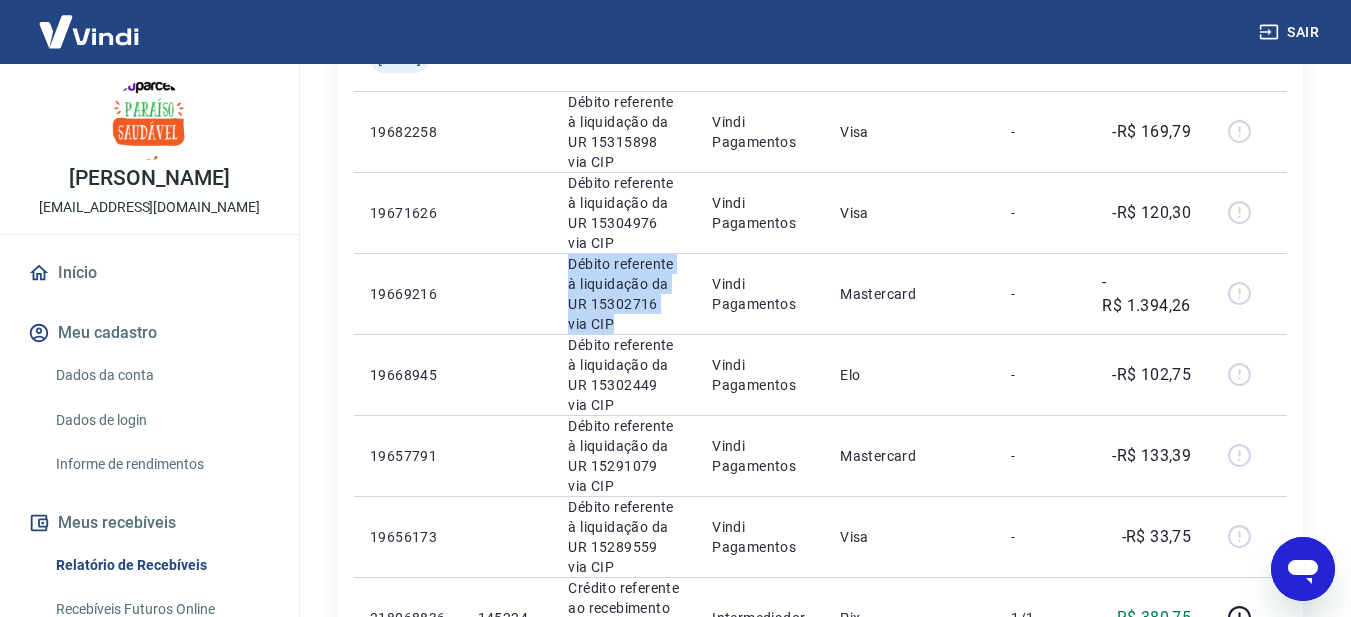 type on "x" 